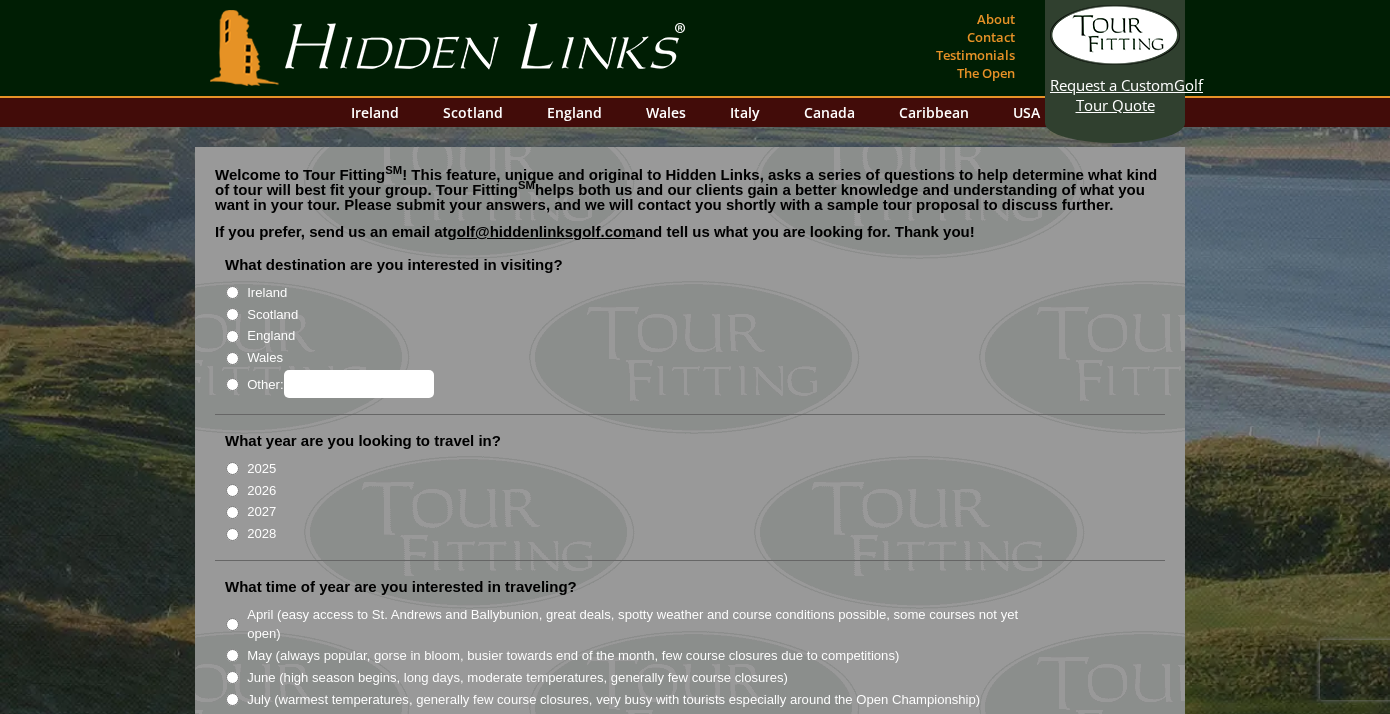 scroll, scrollTop: 0, scrollLeft: 0, axis: both 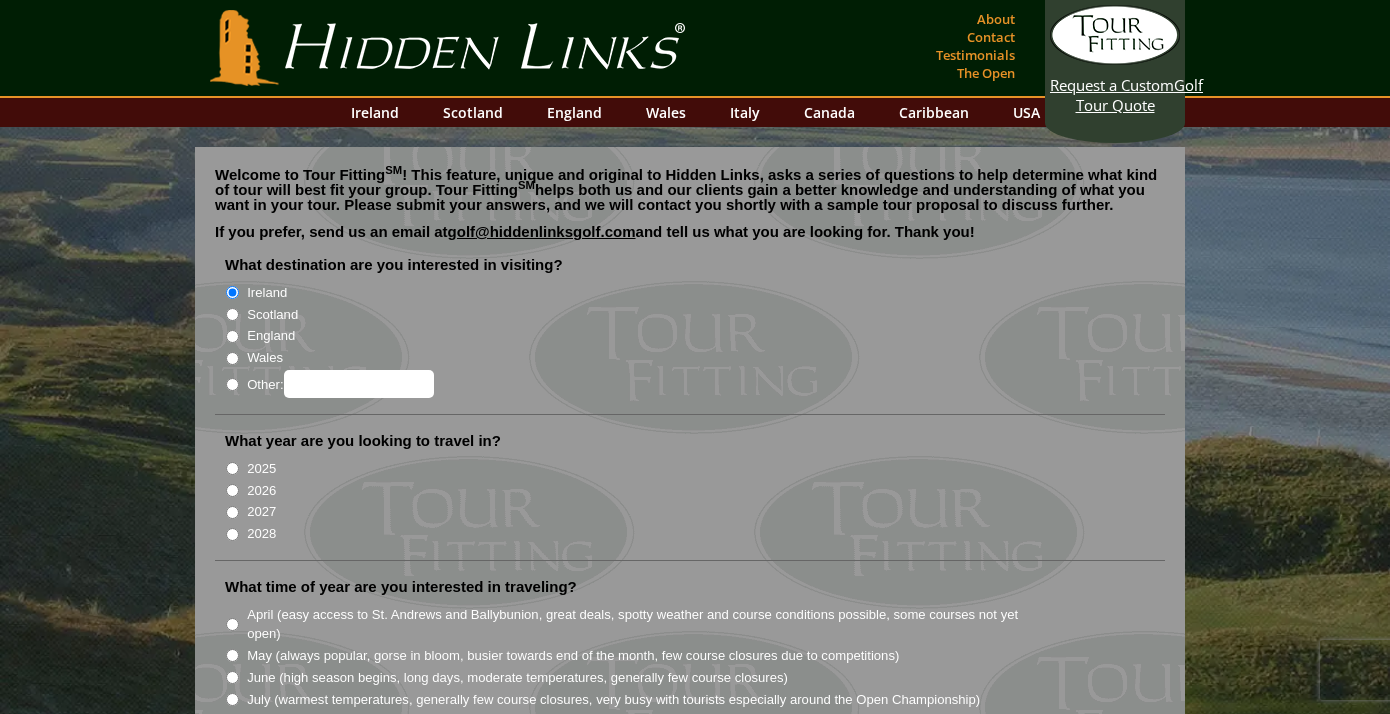 click on "2026" at bounding box center [232, 490] 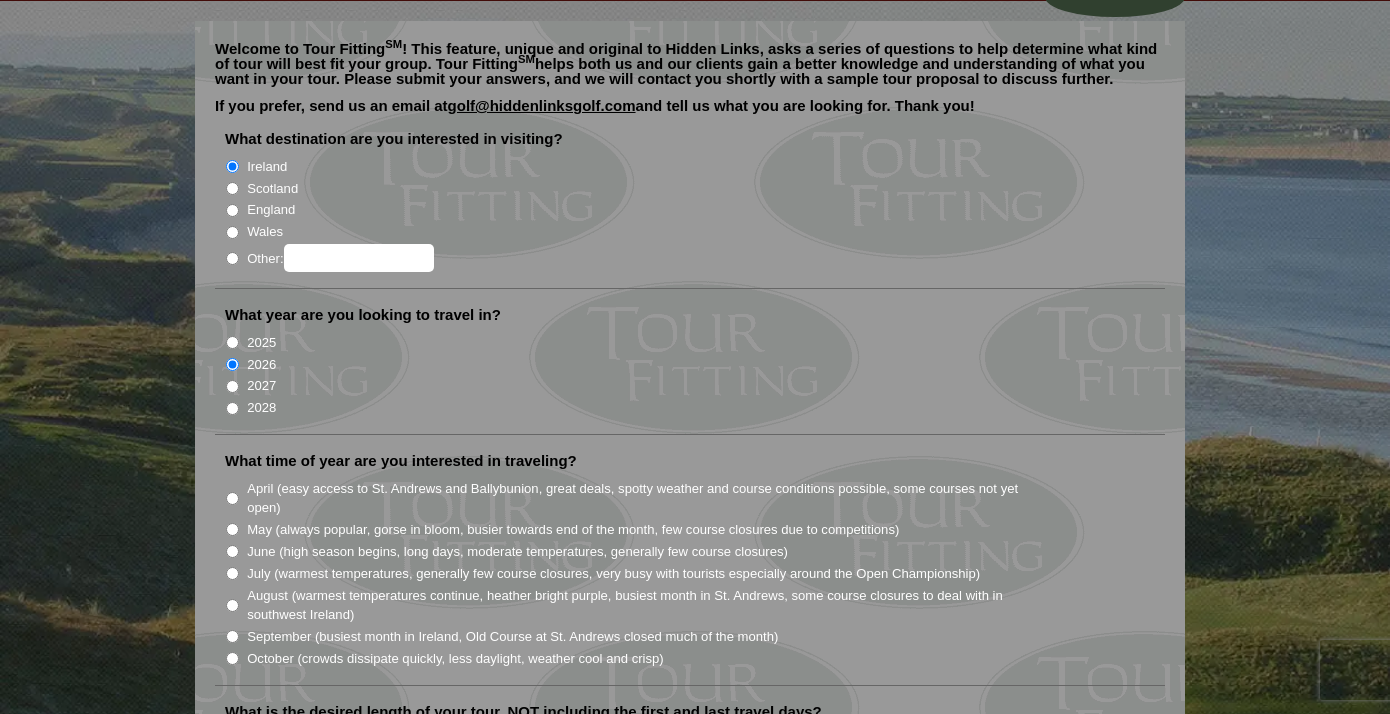 scroll, scrollTop: 130, scrollLeft: 0, axis: vertical 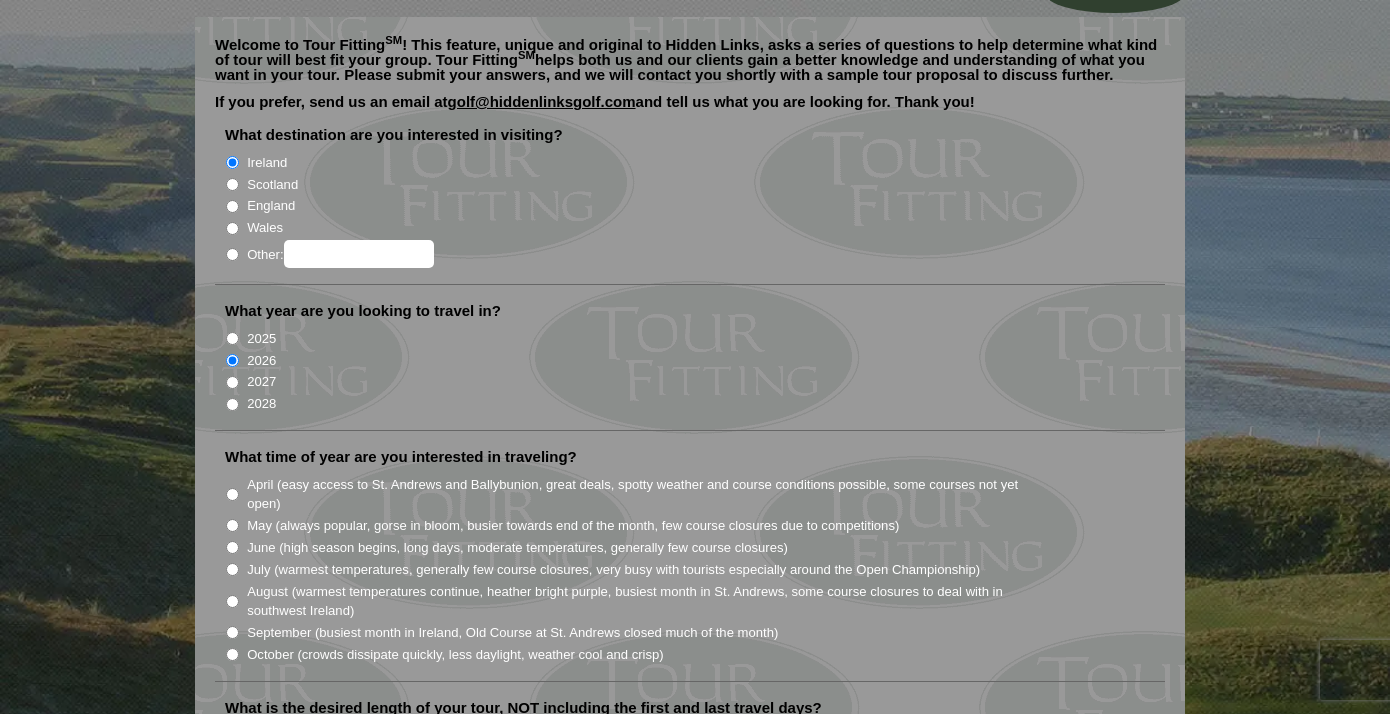 click on "July (warmest temperatures, generally few course closures, very busy with tourists especially around the Open Championship)" at bounding box center (232, 569) 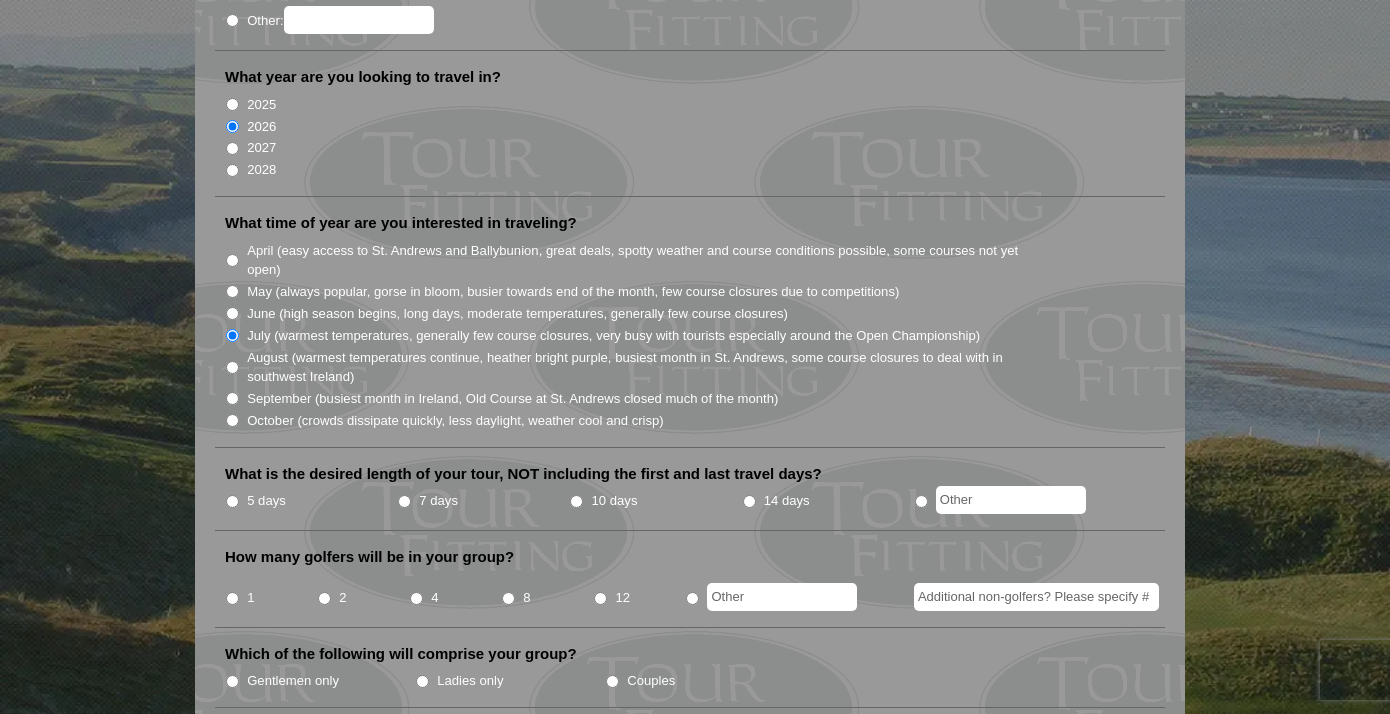 scroll, scrollTop: 326, scrollLeft: 0, axis: vertical 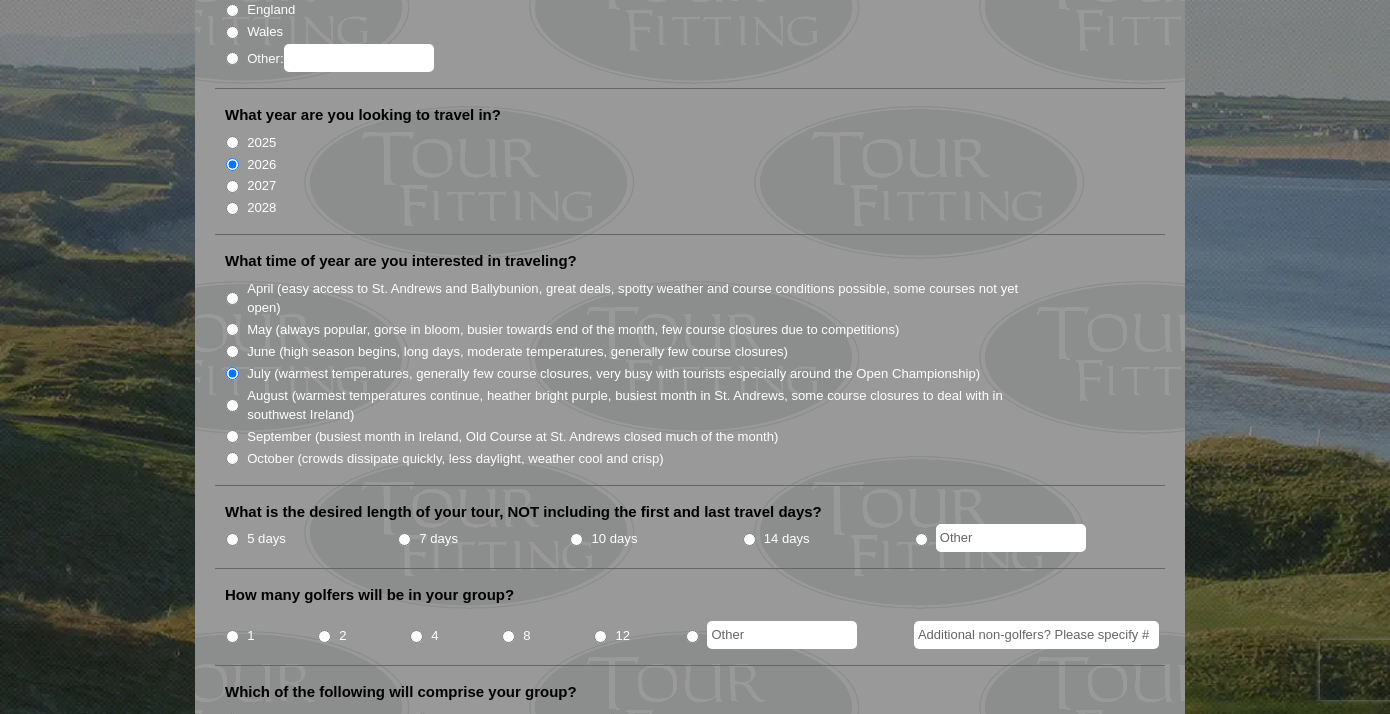 click on "7 days" at bounding box center [404, 539] 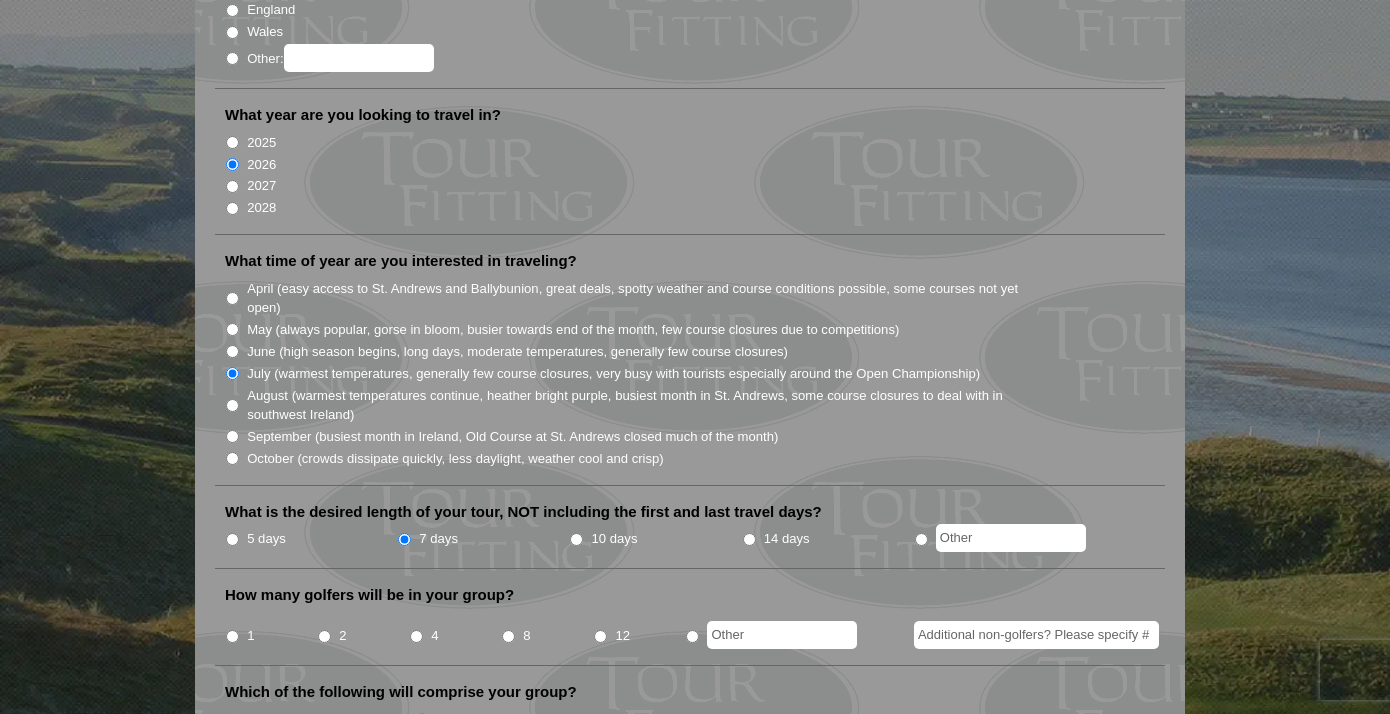 click on "8" at bounding box center [508, 636] 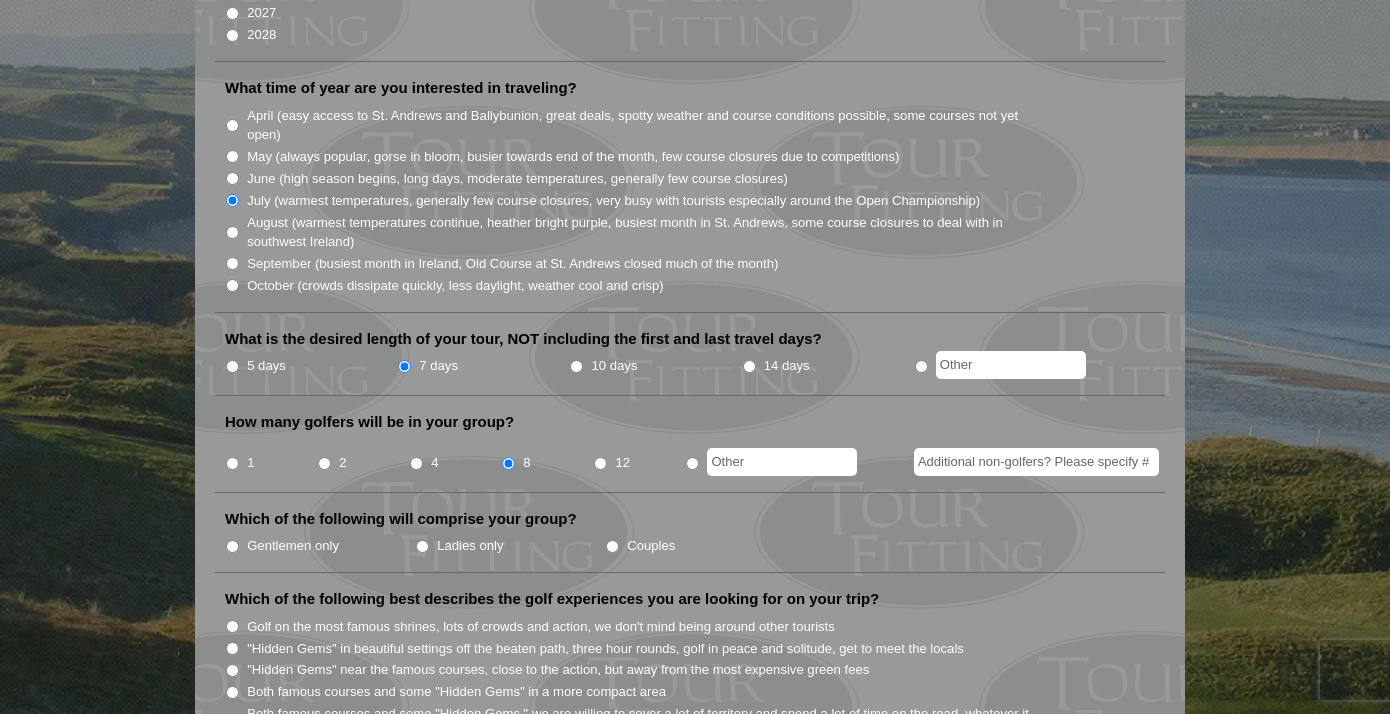 scroll, scrollTop: 500, scrollLeft: 0, axis: vertical 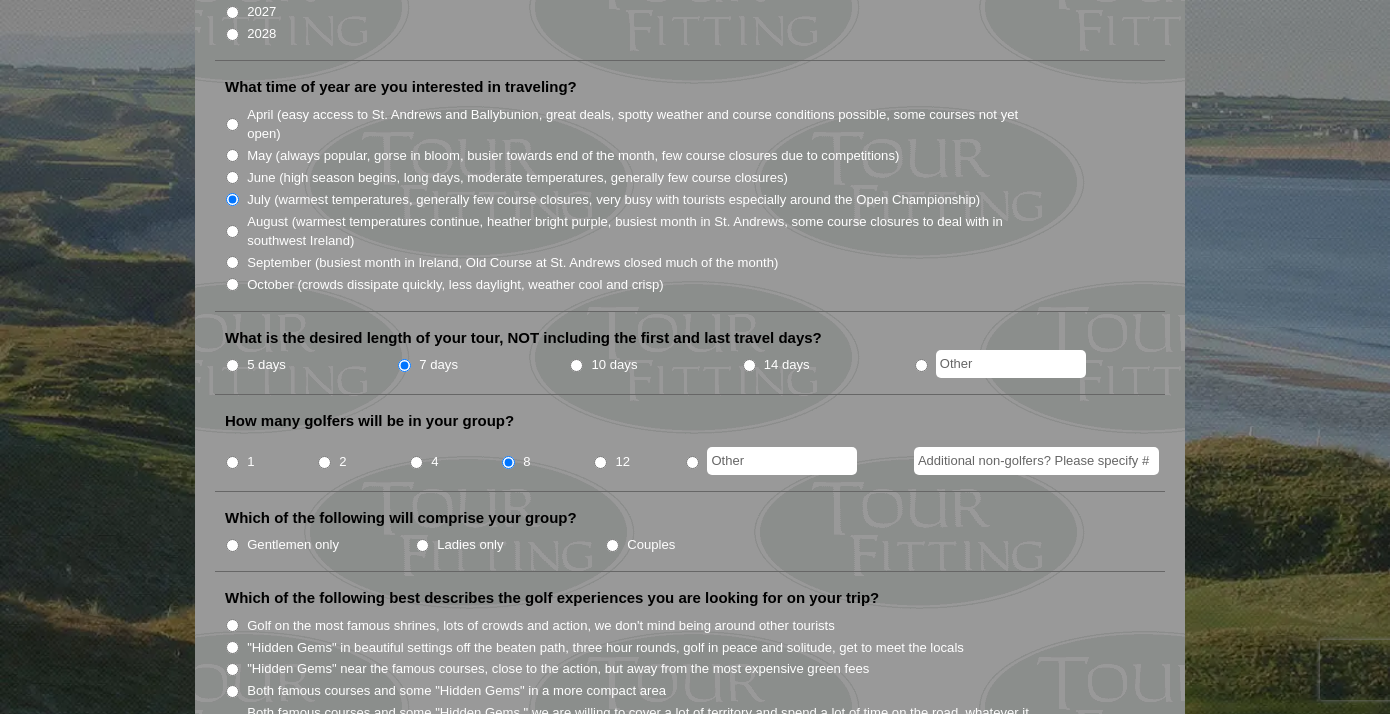 click on "Couples" at bounding box center (612, 545) 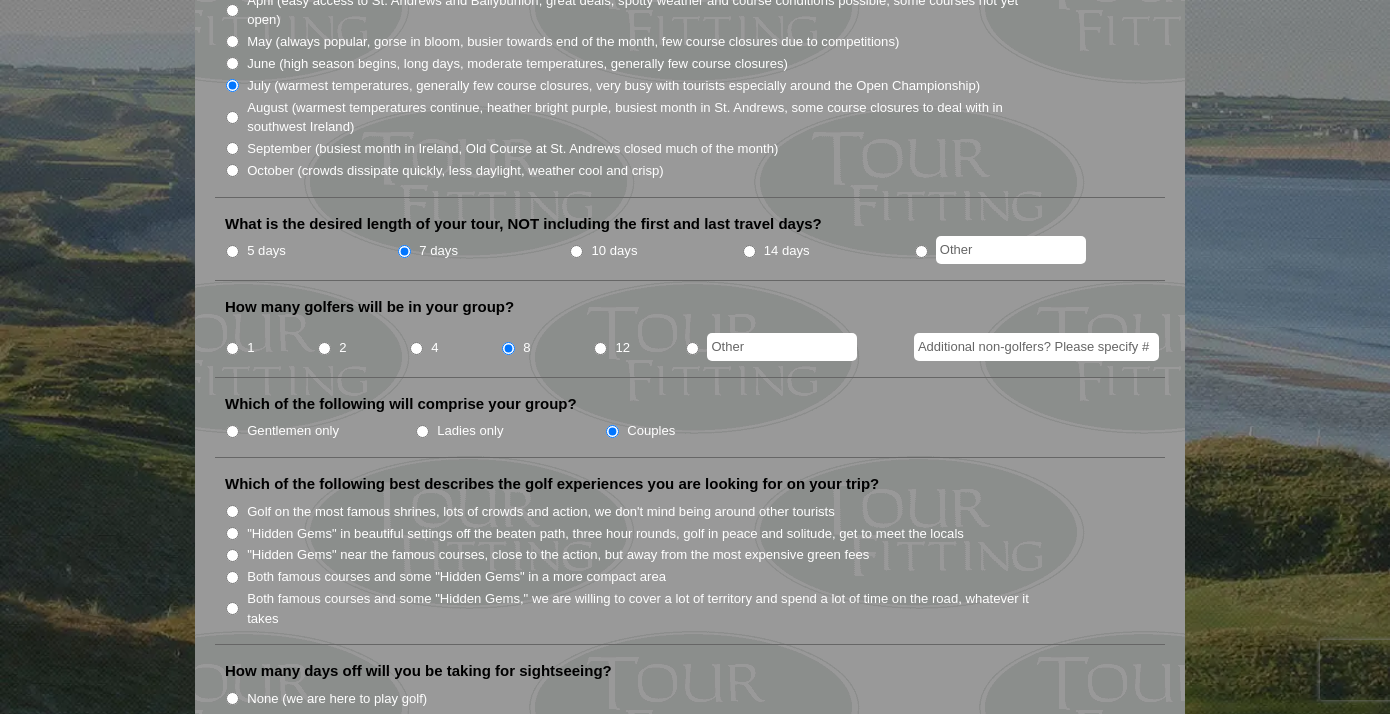 scroll, scrollTop: 616, scrollLeft: 0, axis: vertical 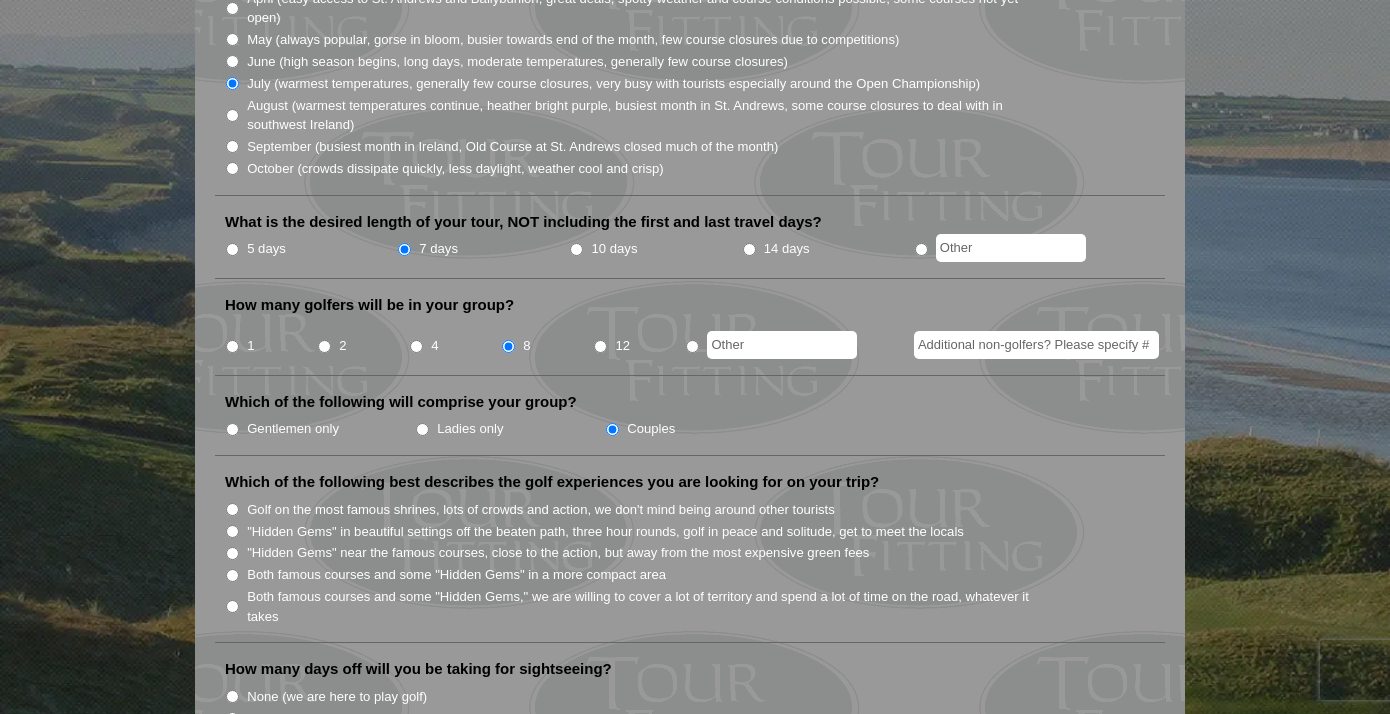 click on "Both famous courses and some "Hidden Gems" in a more compact area" at bounding box center (232, 575) 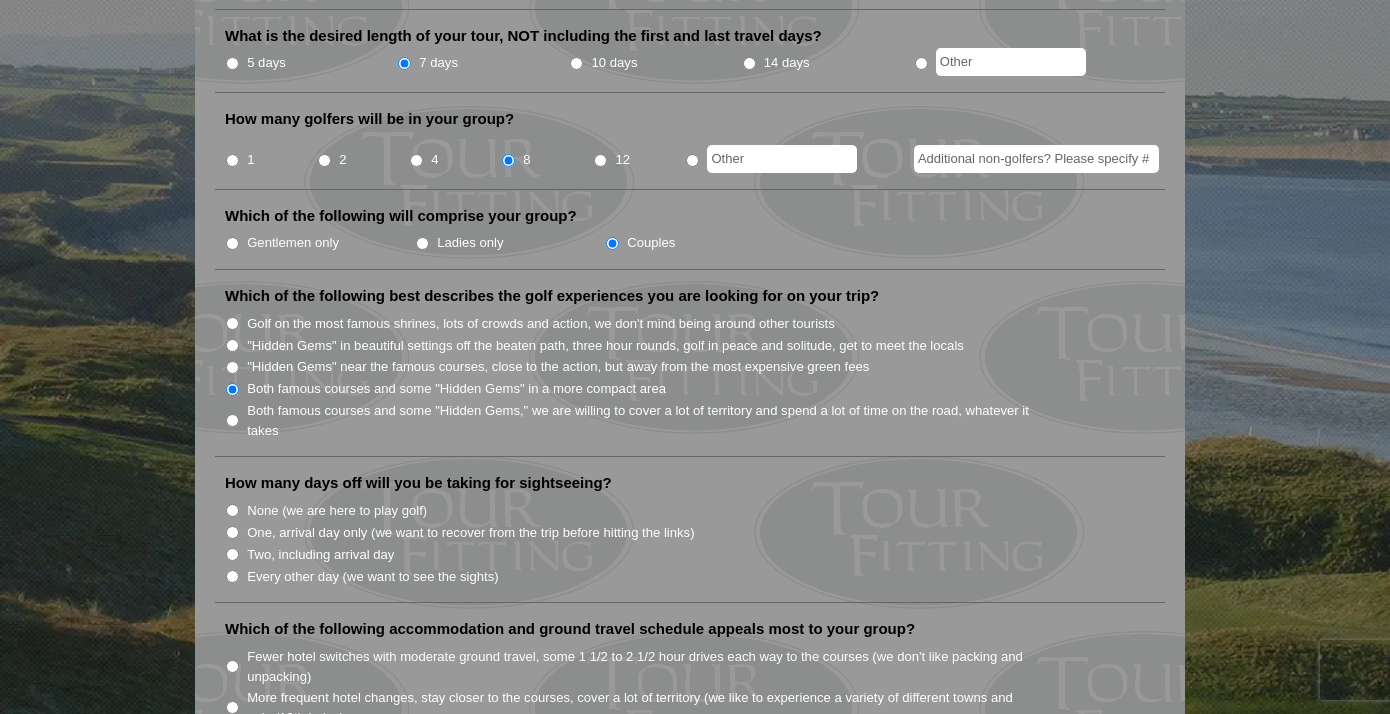 scroll, scrollTop: 804, scrollLeft: 0, axis: vertical 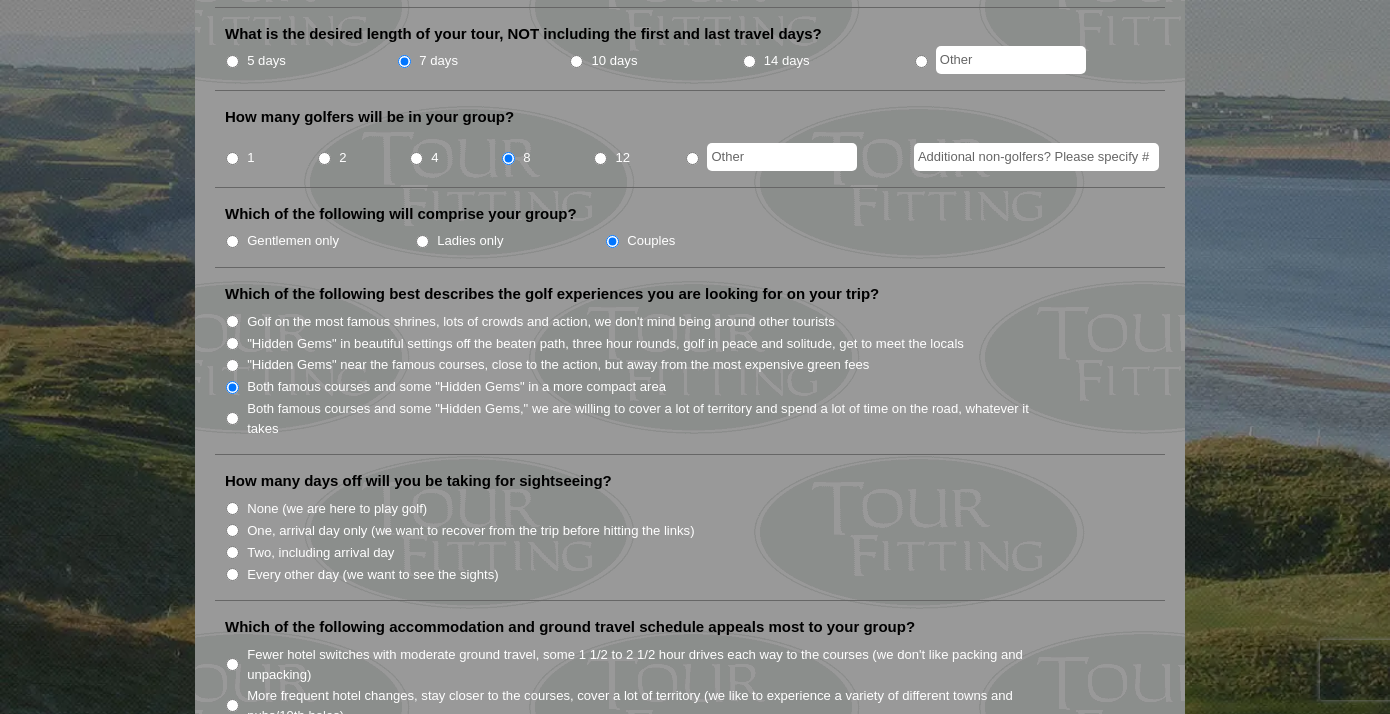 click on "Two, including arrival day" at bounding box center [232, 552] 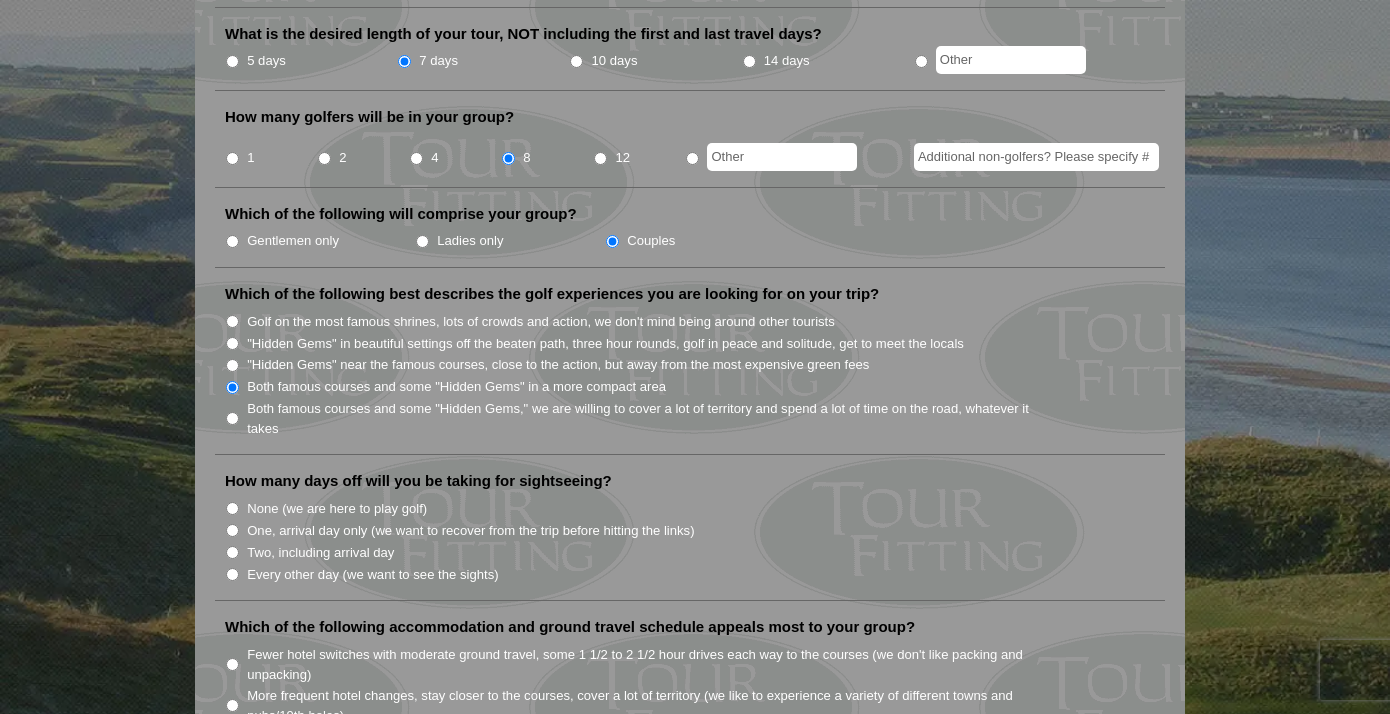 radio on "true" 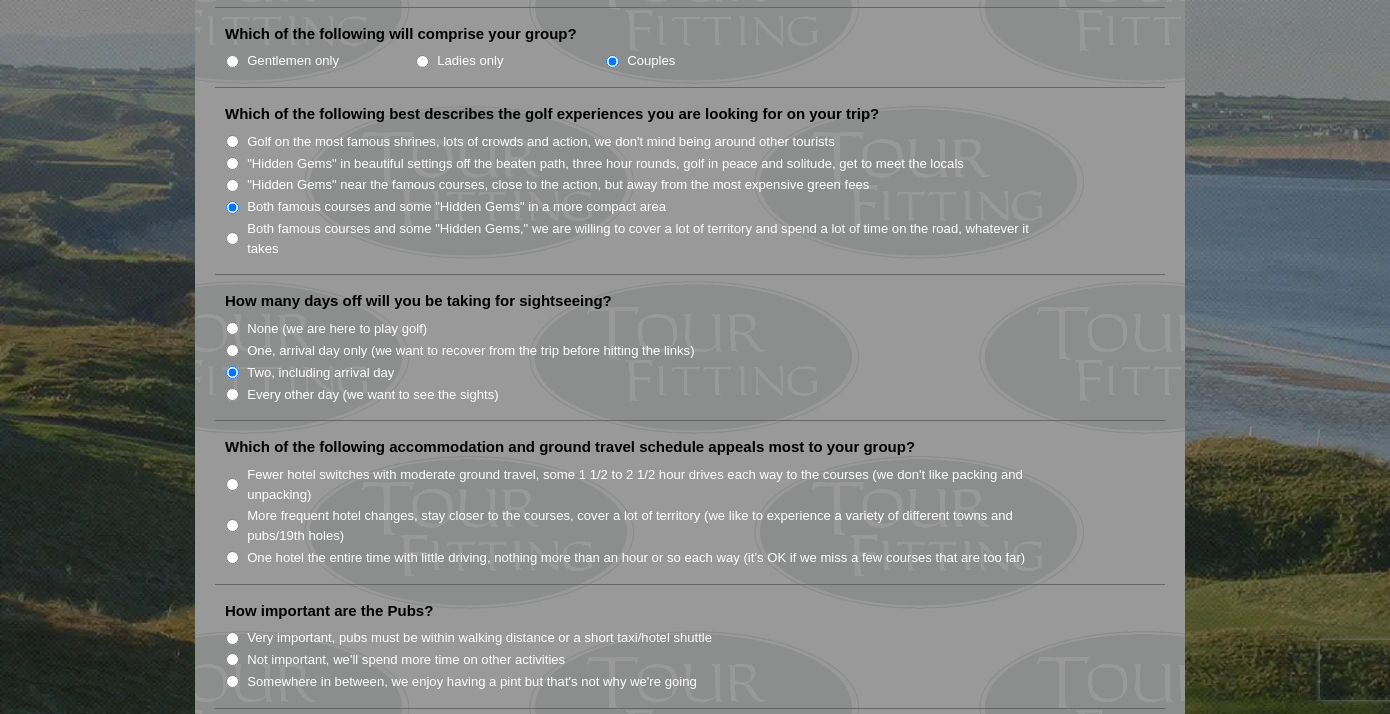 scroll, scrollTop: 990, scrollLeft: 0, axis: vertical 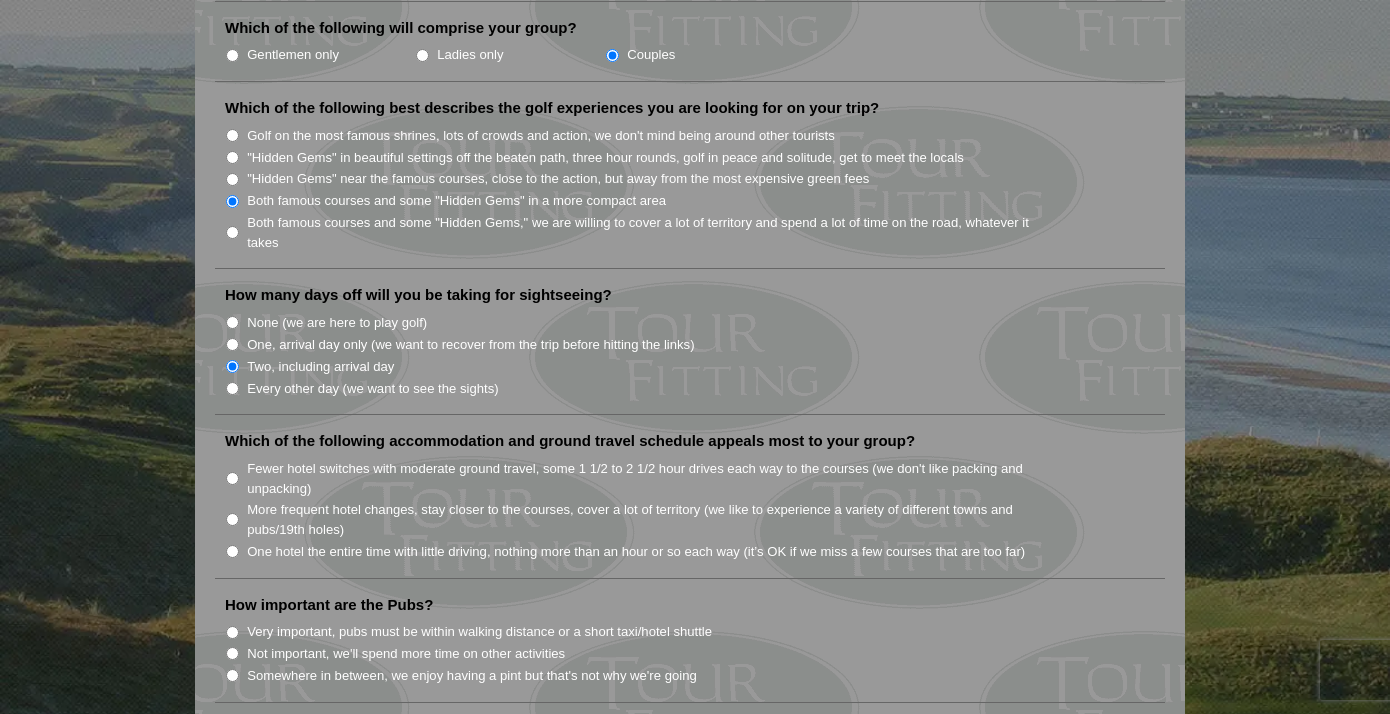 click on "One hotel the entire time with little driving, nothing more than an hour or so each way (it’s OK if we miss a few courses that are too far)" at bounding box center [232, 551] 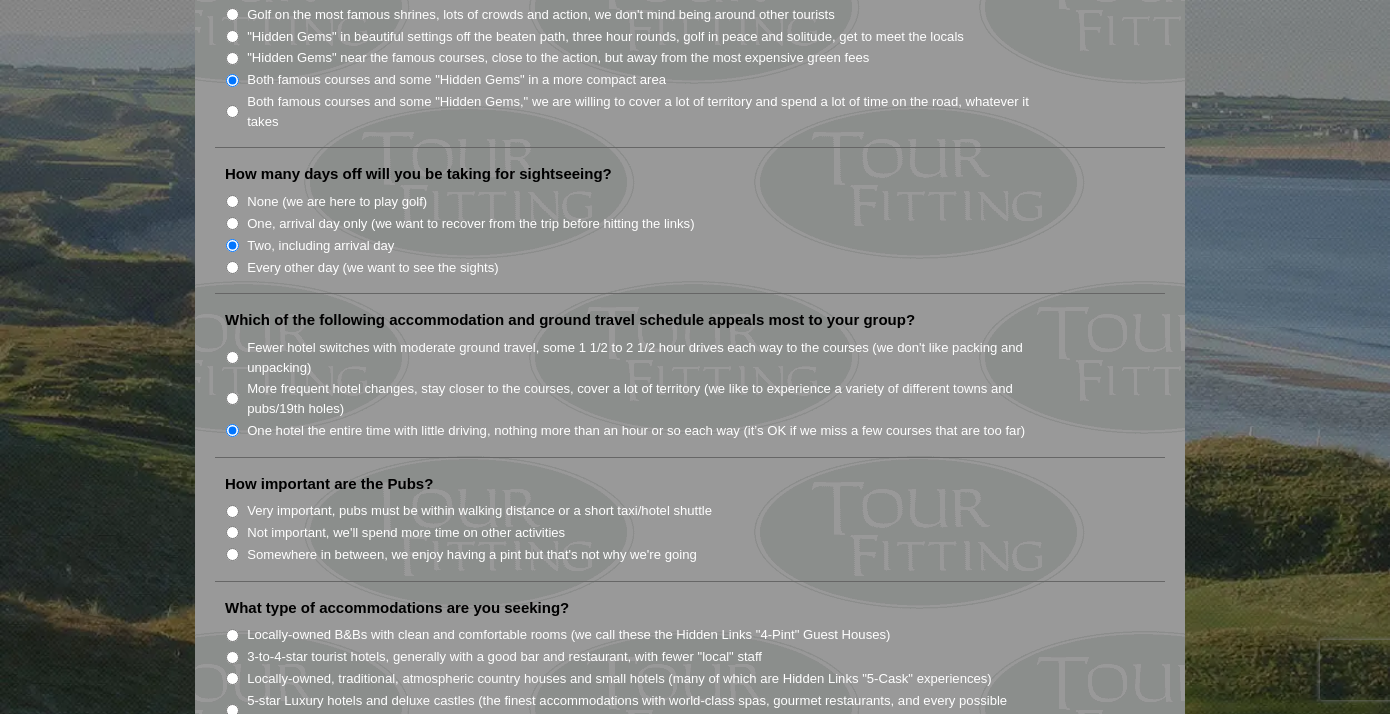 scroll, scrollTop: 1119, scrollLeft: 0, axis: vertical 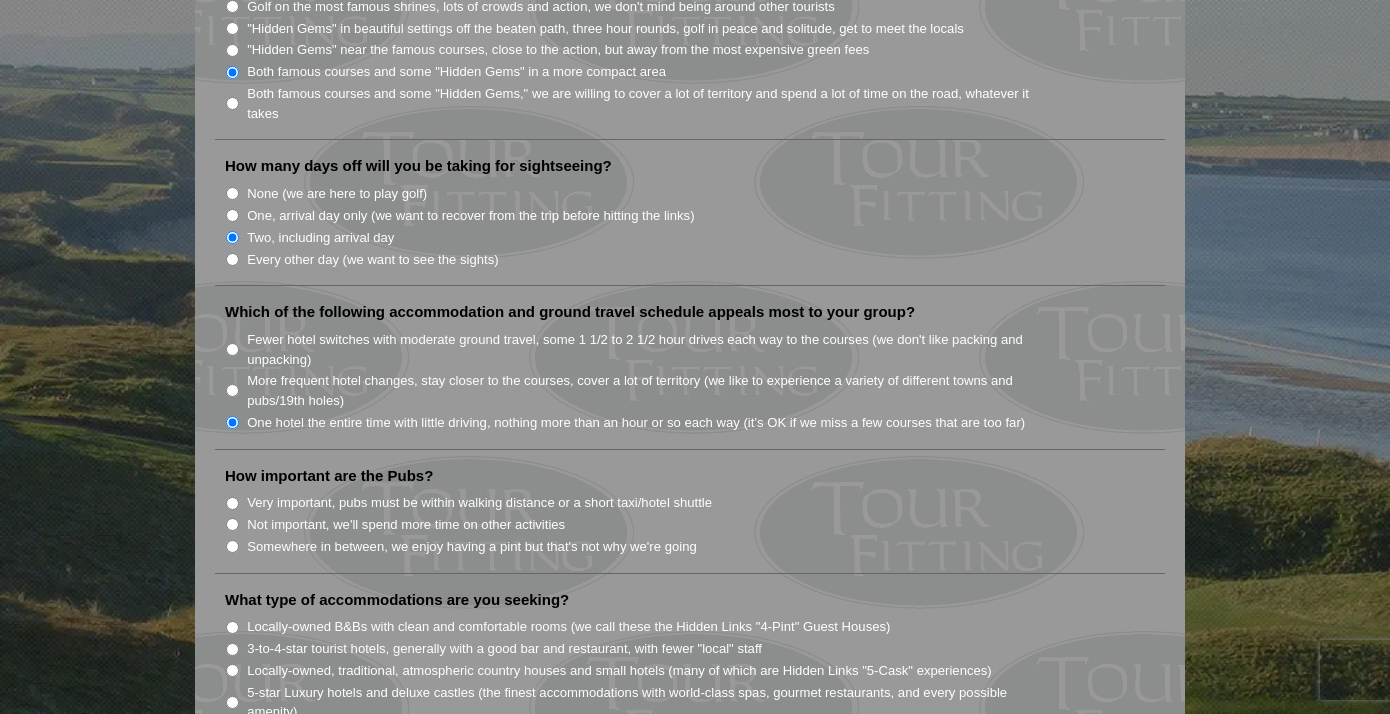 click on "Somewhere in between, we enjoy having a pint but that's not why we're going" at bounding box center (232, 546) 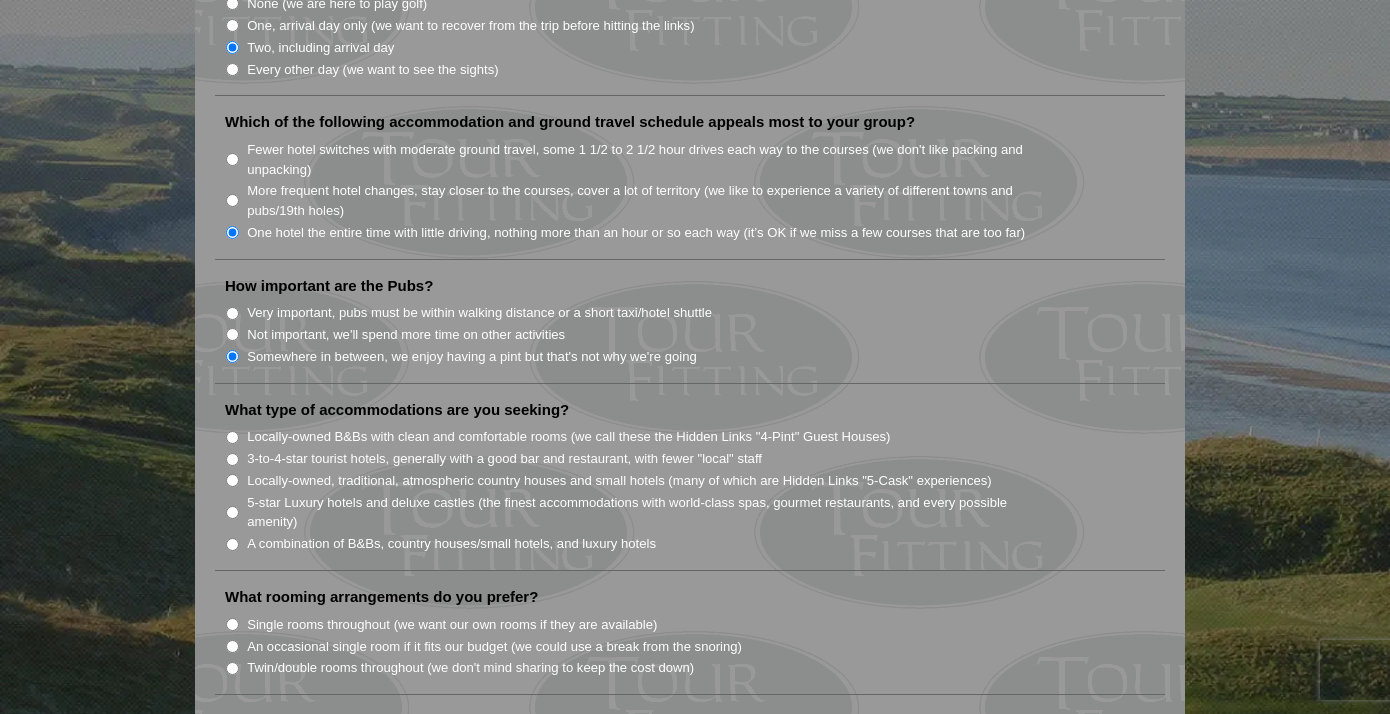 scroll, scrollTop: 1310, scrollLeft: 0, axis: vertical 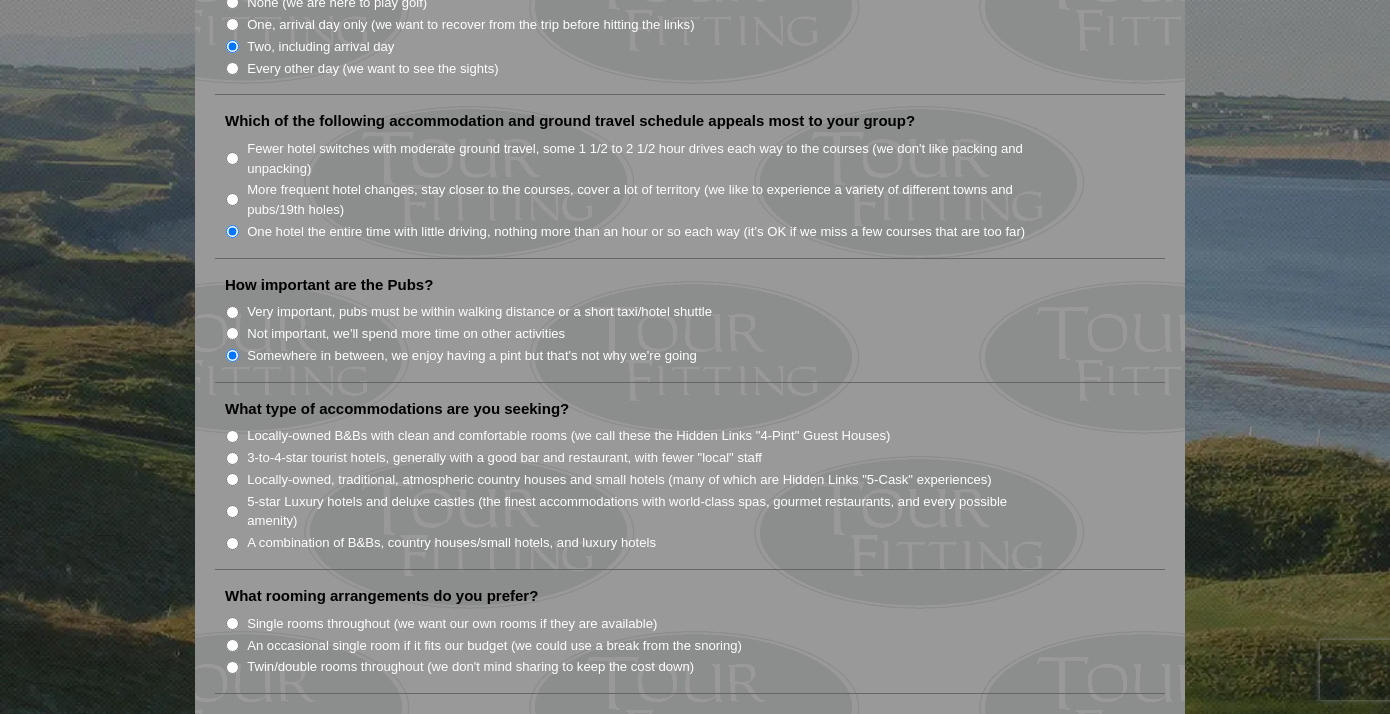 click on "Fewer hotel switches with moderate ground travel, some 1 1/2 to 2 1/2 hour drives each way to the courses (we don't like packing and unpacking)" at bounding box center [232, 158] 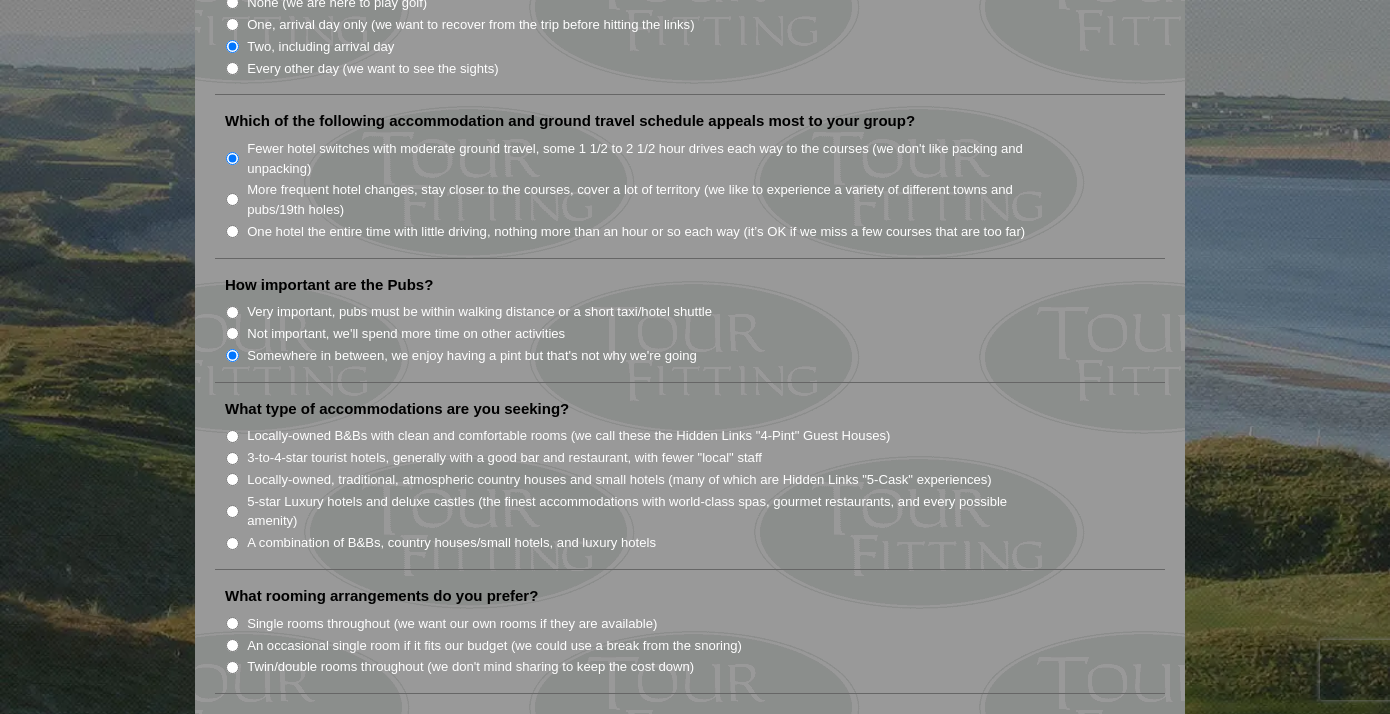 click on "Locally-owned, traditional, atmospheric country houses and small hotels (many of which are Hidden Links "5-Cask" experiences)" at bounding box center (232, 479) 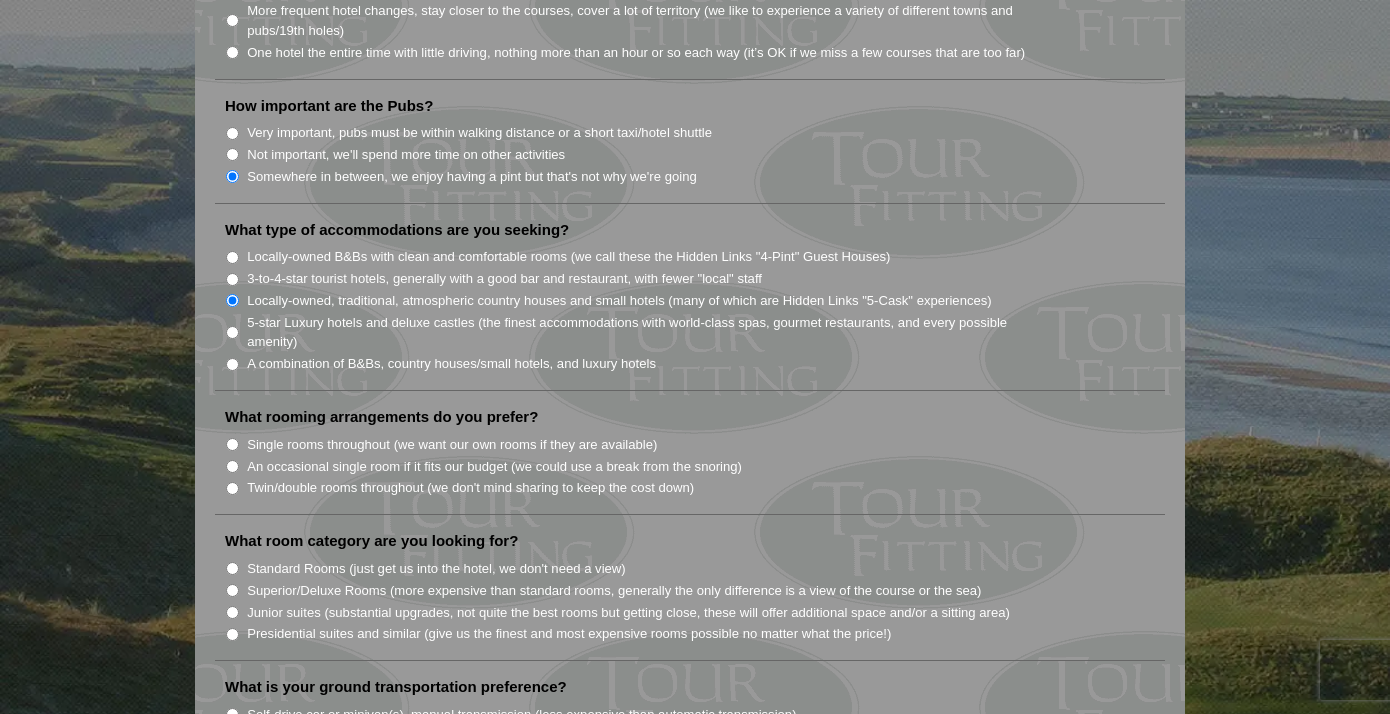 scroll, scrollTop: 1492, scrollLeft: 0, axis: vertical 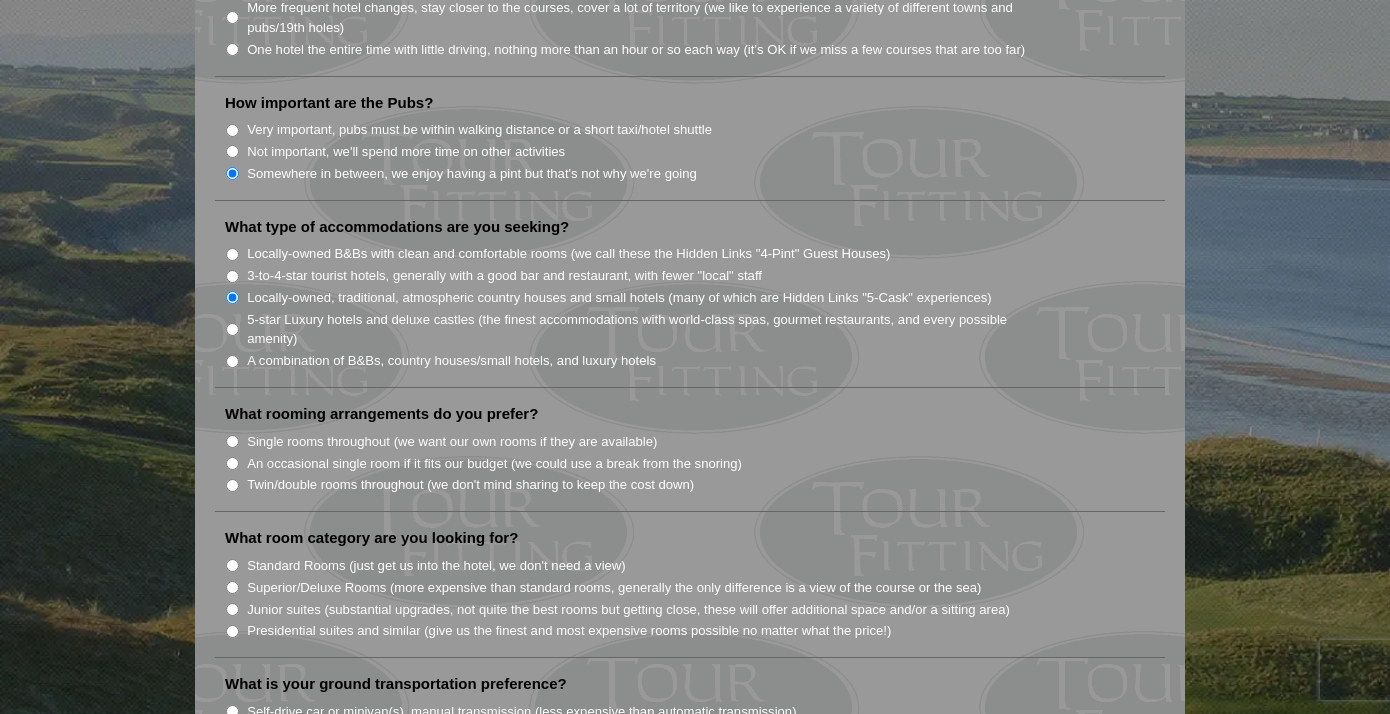 click on "Single rooms throughout (we want our own rooms if they are available)" at bounding box center [232, 441] 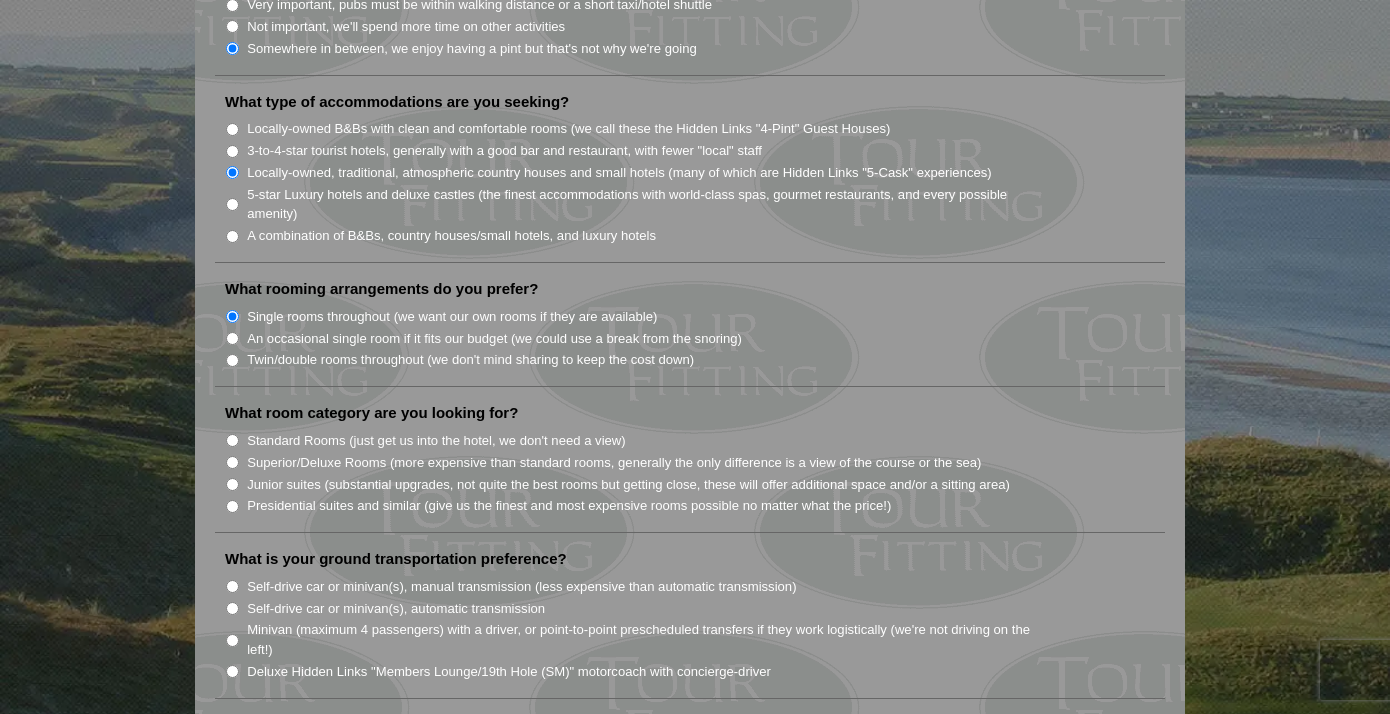 scroll, scrollTop: 1618, scrollLeft: 0, axis: vertical 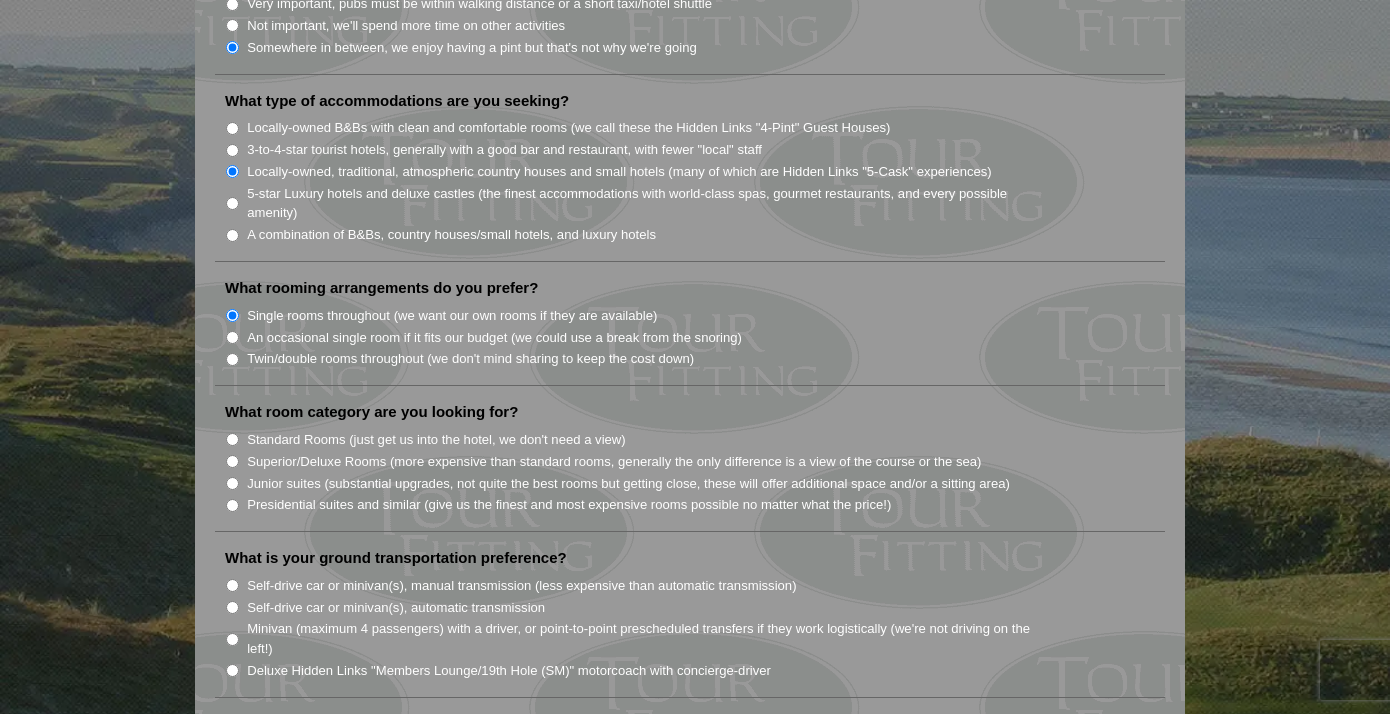click on "Superior/Deluxe Rooms (more expensive than standard rooms, generally the only difference is a view of the course or the sea)" at bounding box center [232, 461] 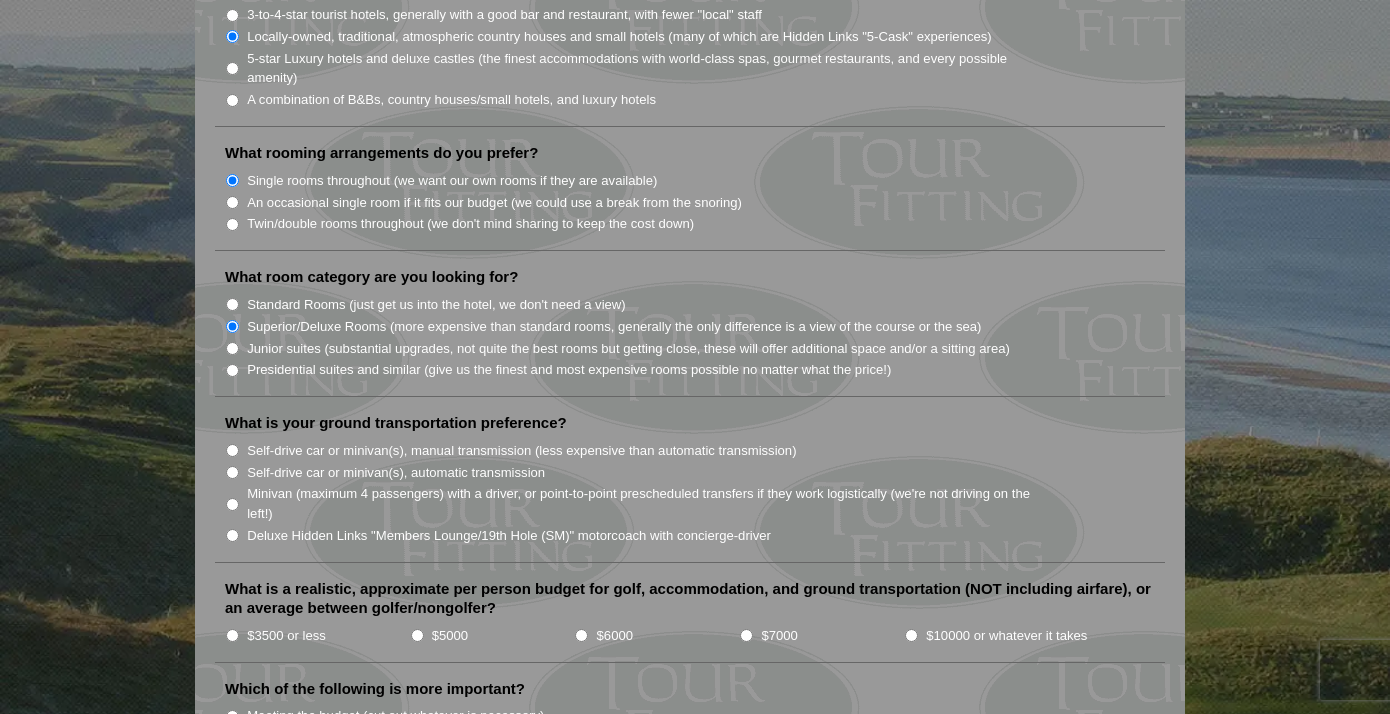 scroll, scrollTop: 1762, scrollLeft: 0, axis: vertical 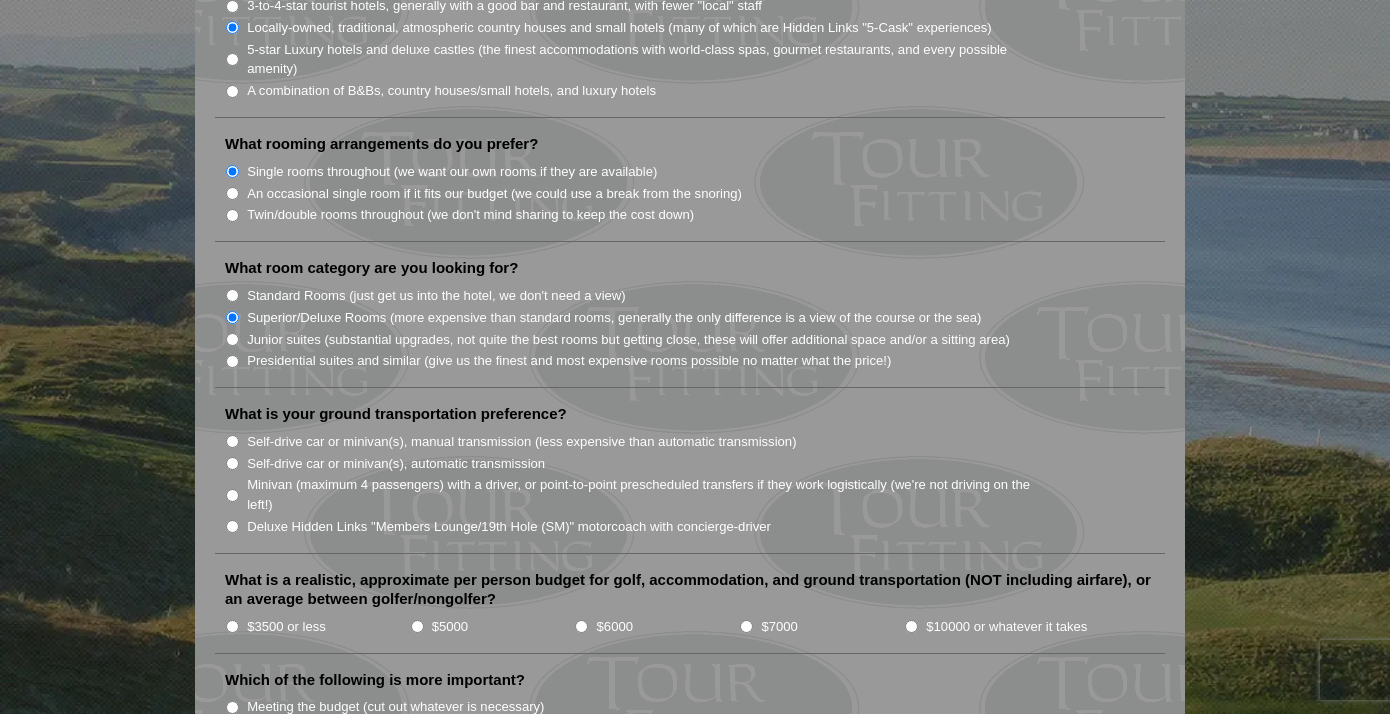 click on "Minivan (maximum 4 passengers) with a driver, or point-to-point prescheduled transfers if they work logistically (we're not driving on the left!)" at bounding box center [232, 495] 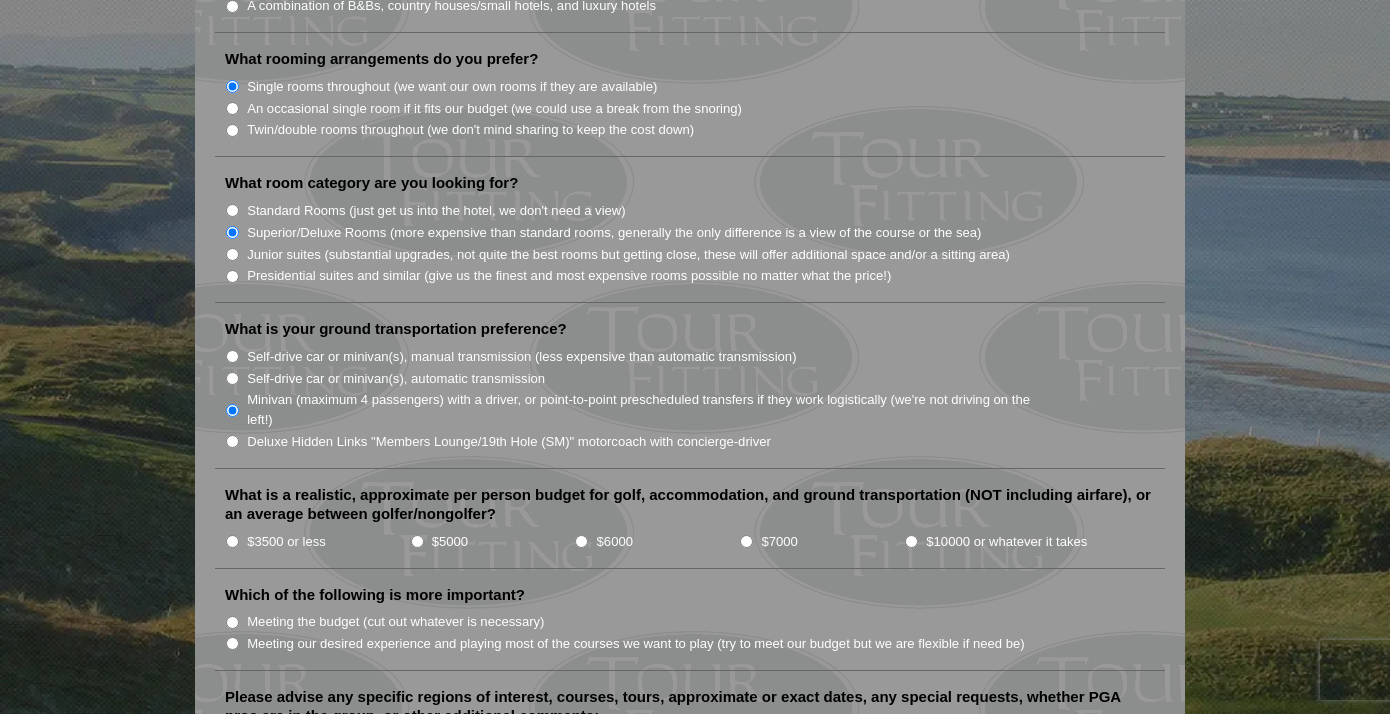 scroll, scrollTop: 1854, scrollLeft: 0, axis: vertical 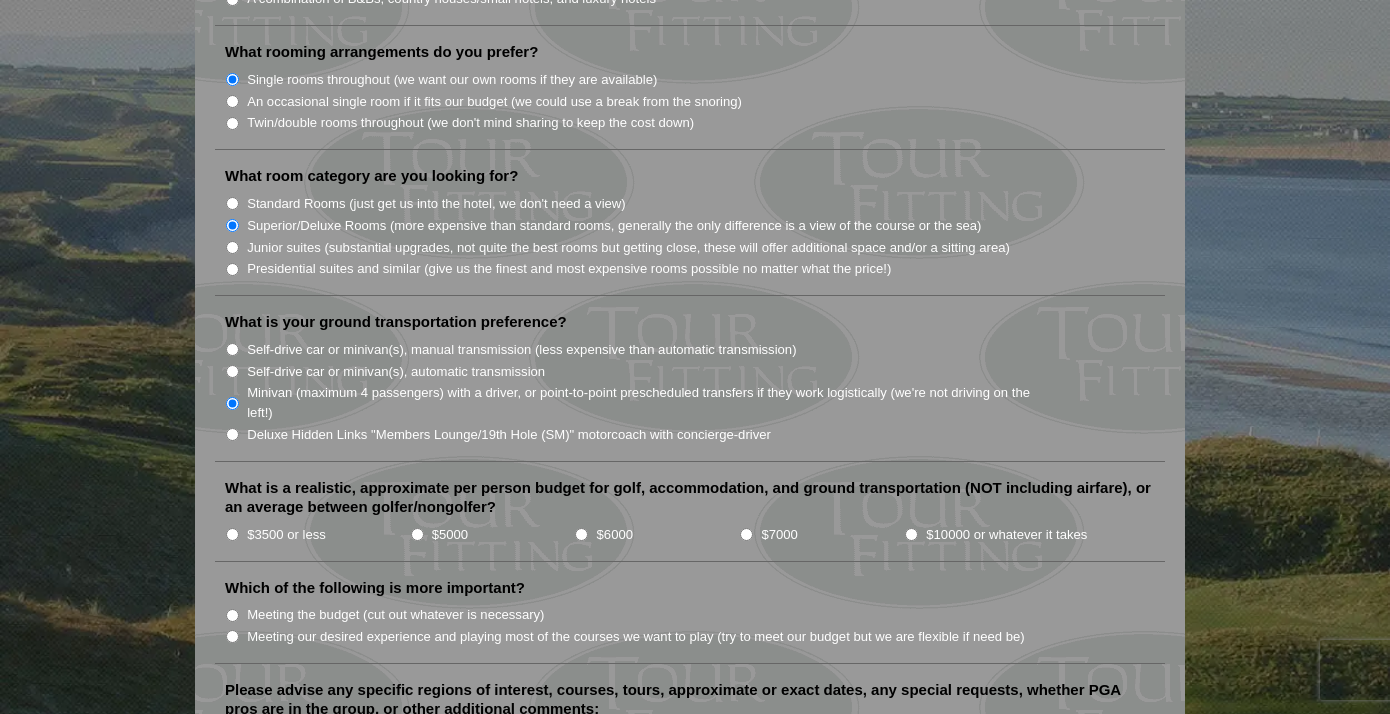 click on "$5000" at bounding box center (417, 534) 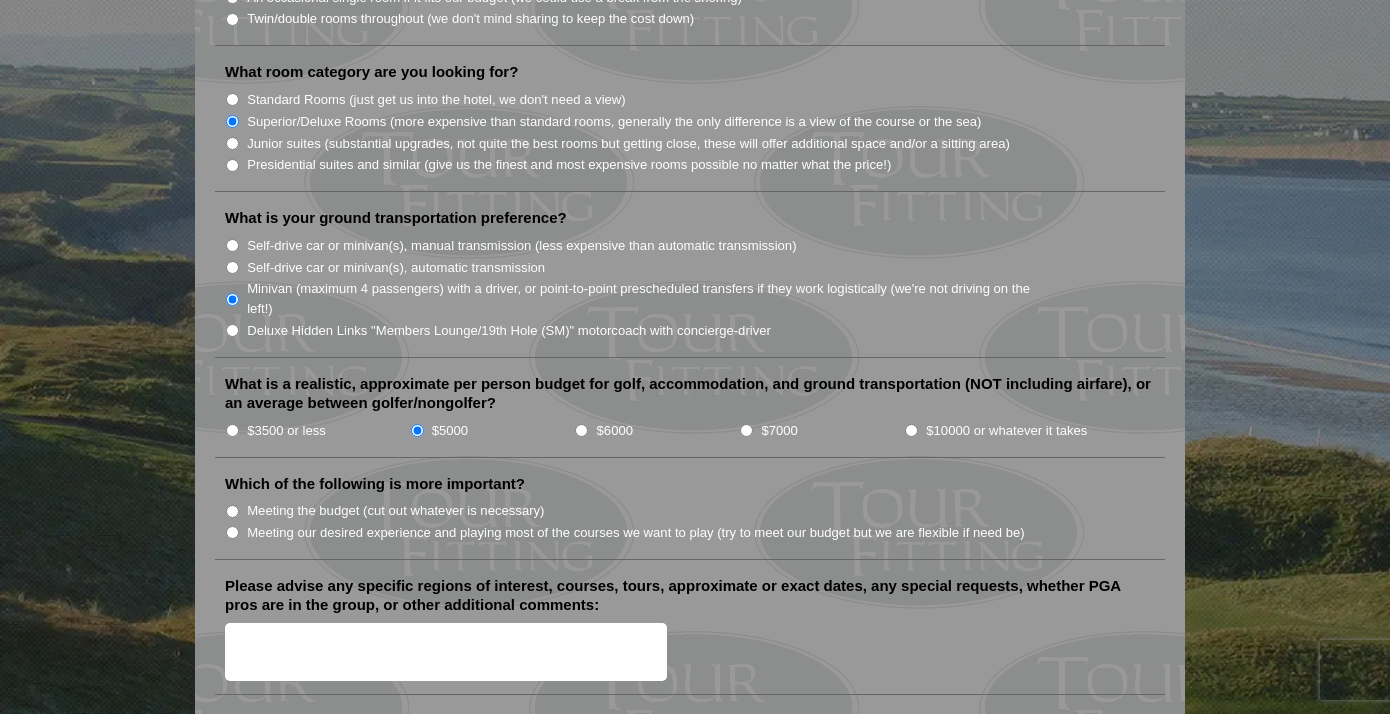 scroll, scrollTop: 1962, scrollLeft: 0, axis: vertical 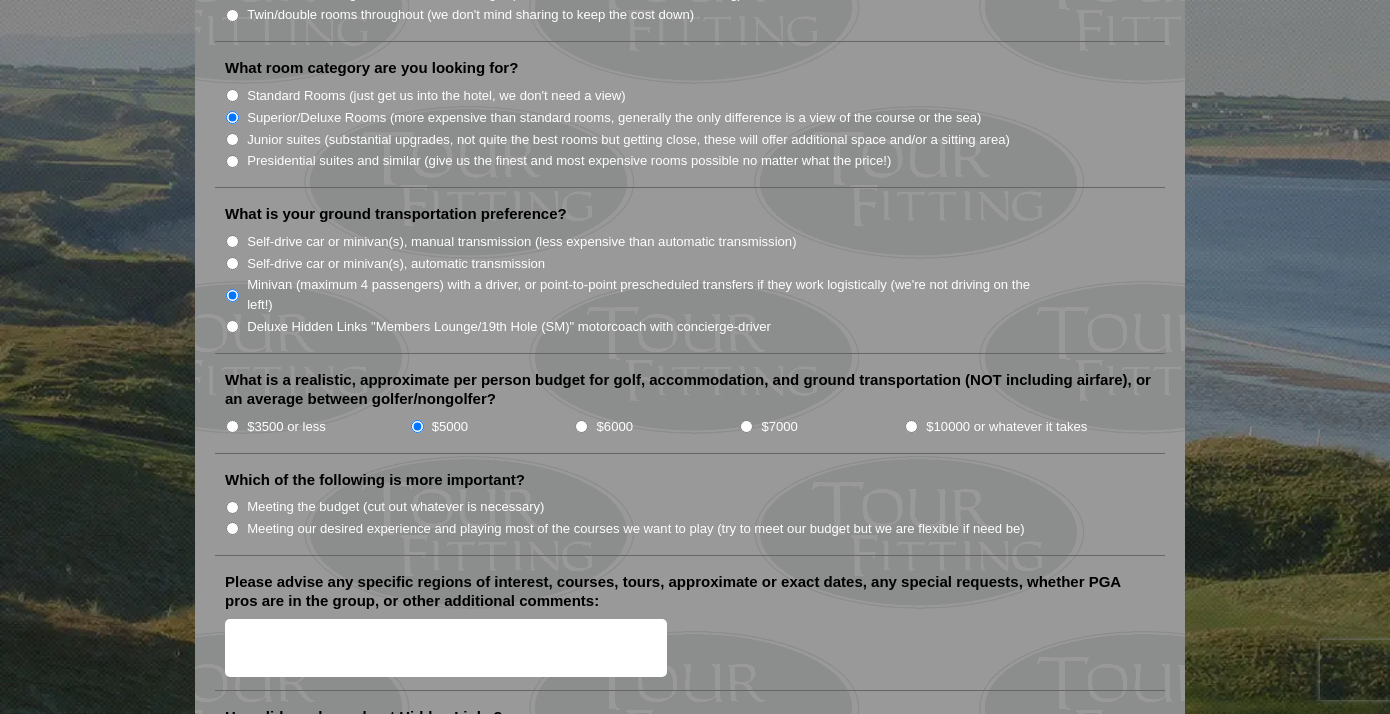 click on "Meeting our desired experience and playing most of the courses we want to play (try to meet our budget but we are flexible if need be)" at bounding box center [232, 528] 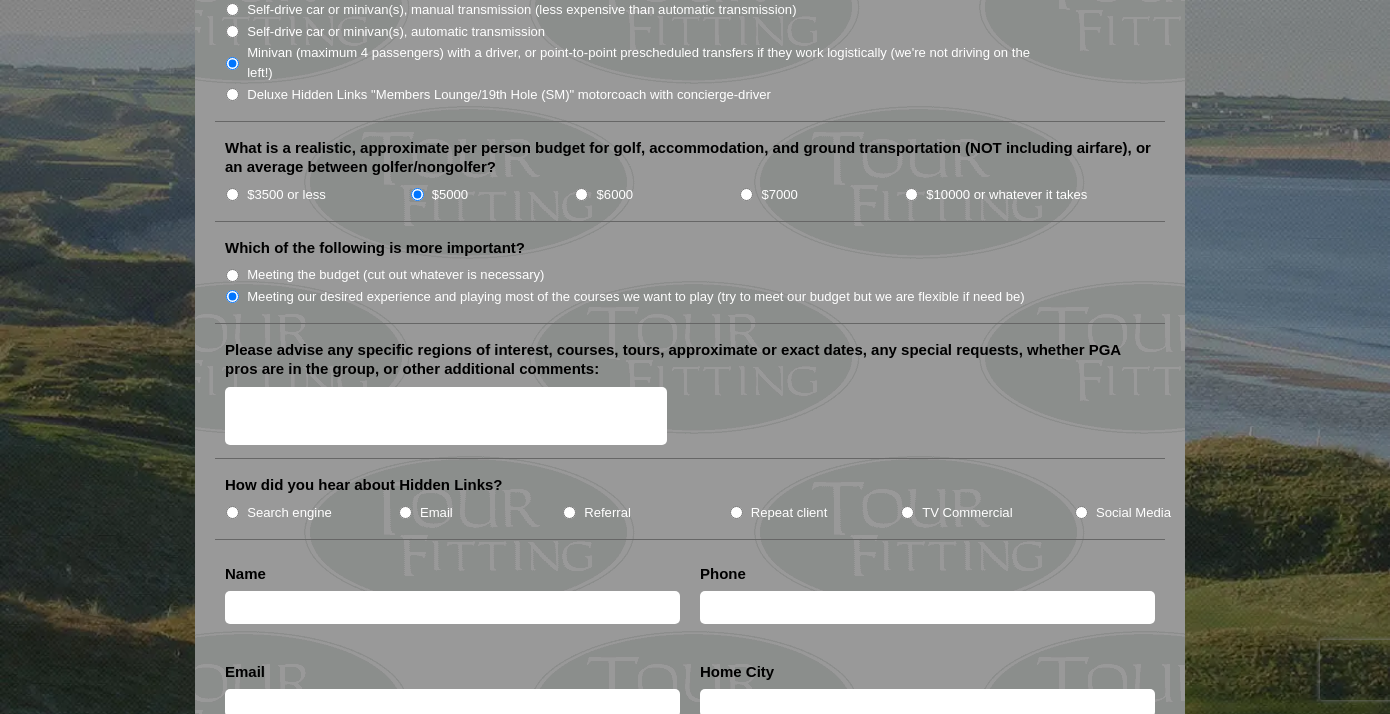 scroll, scrollTop: 2199, scrollLeft: 0, axis: vertical 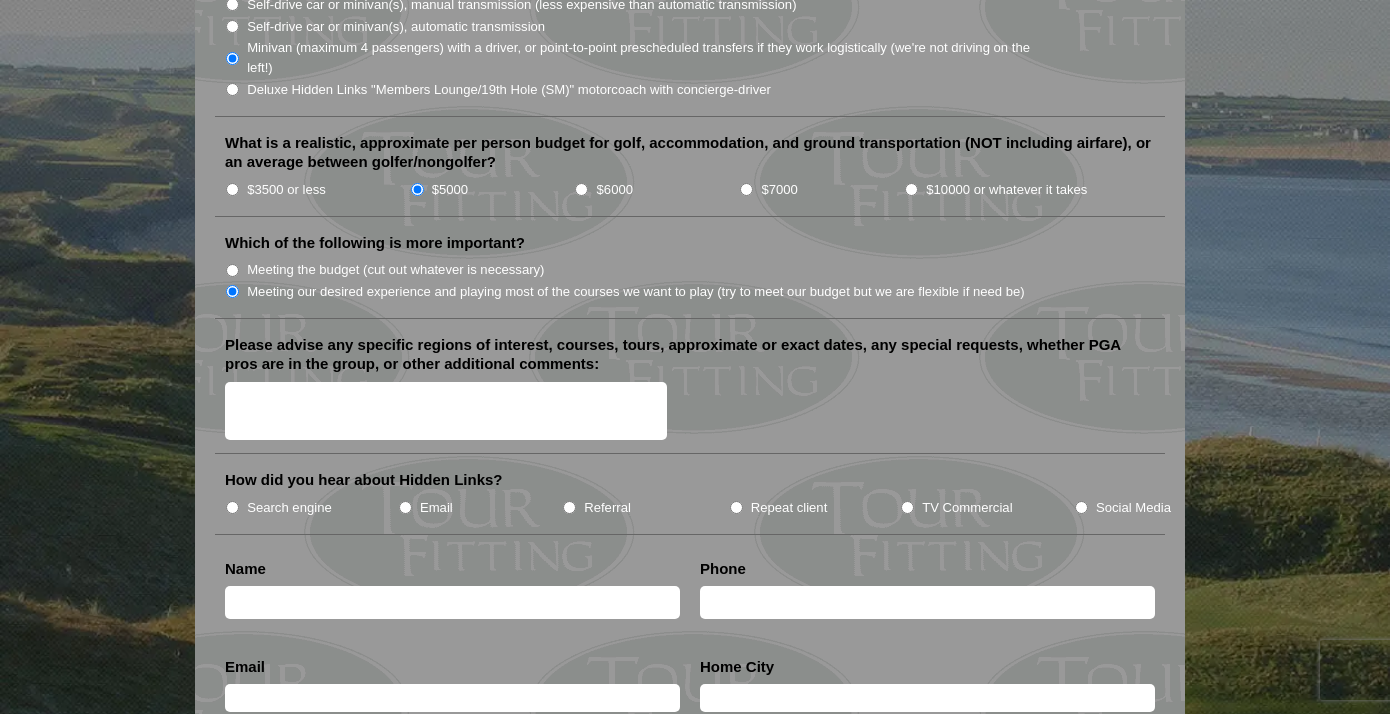 click on "Referral" at bounding box center (569, 507) 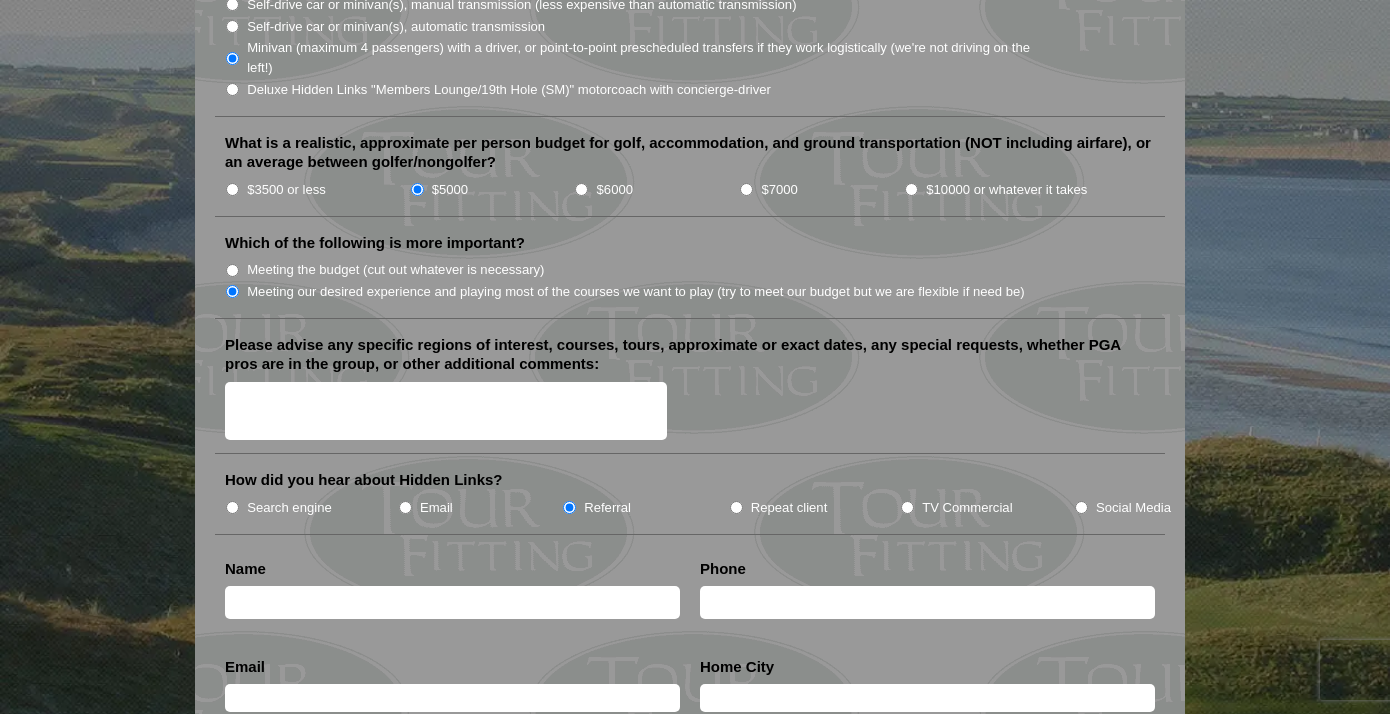 click at bounding box center (452, 602) 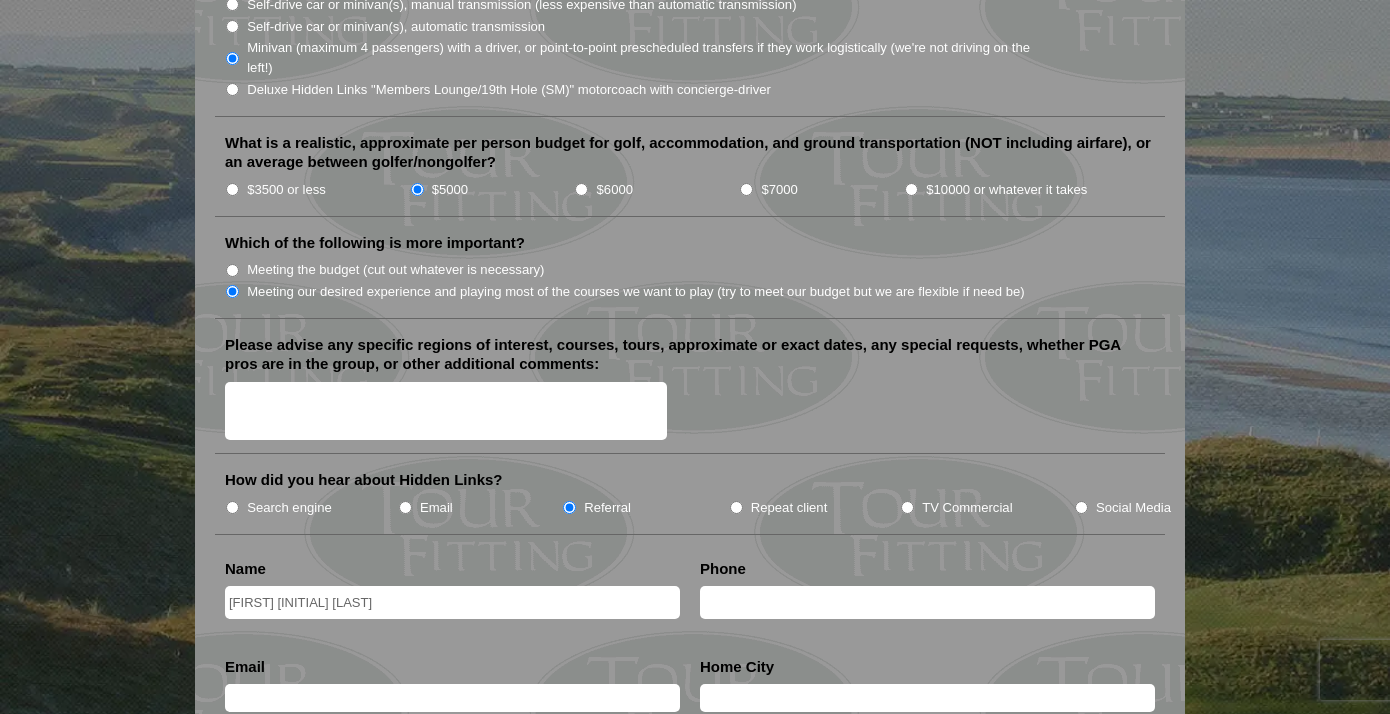 type on "8609658803" 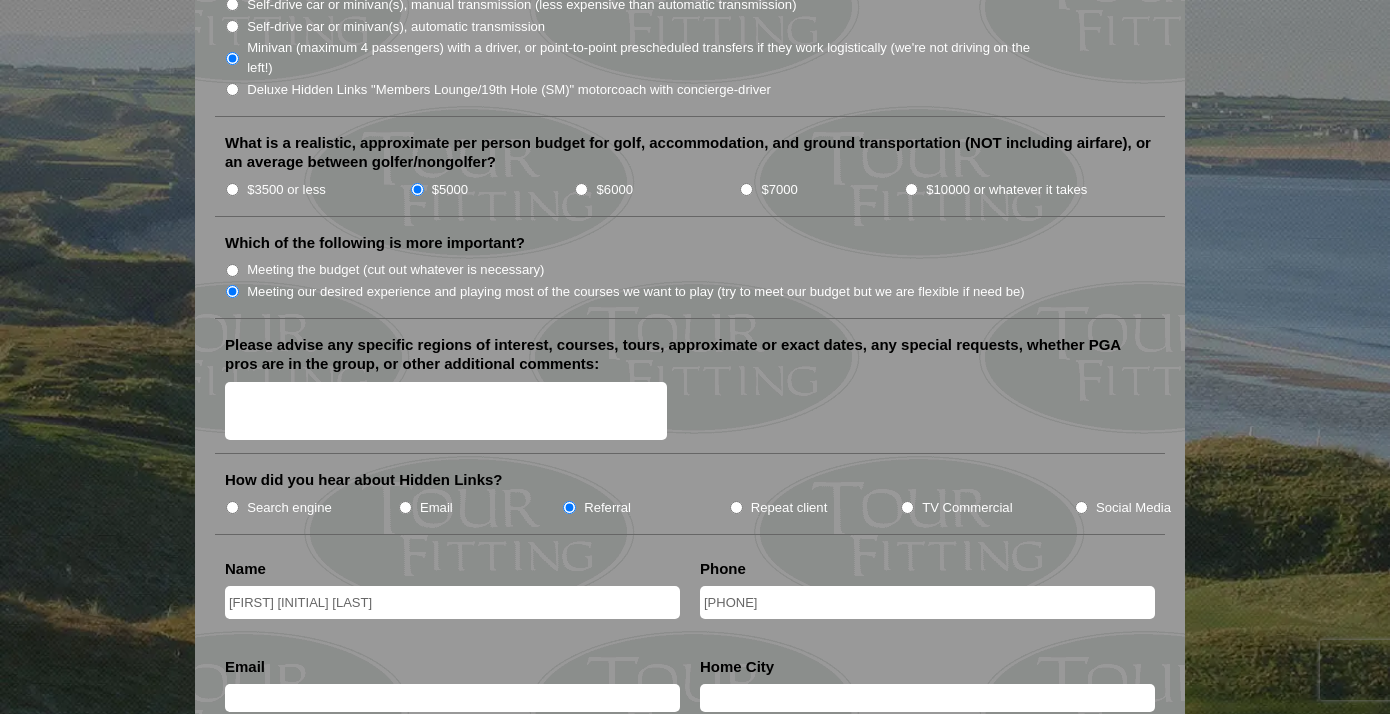 type on "bparmenter@mygfpartner.com" 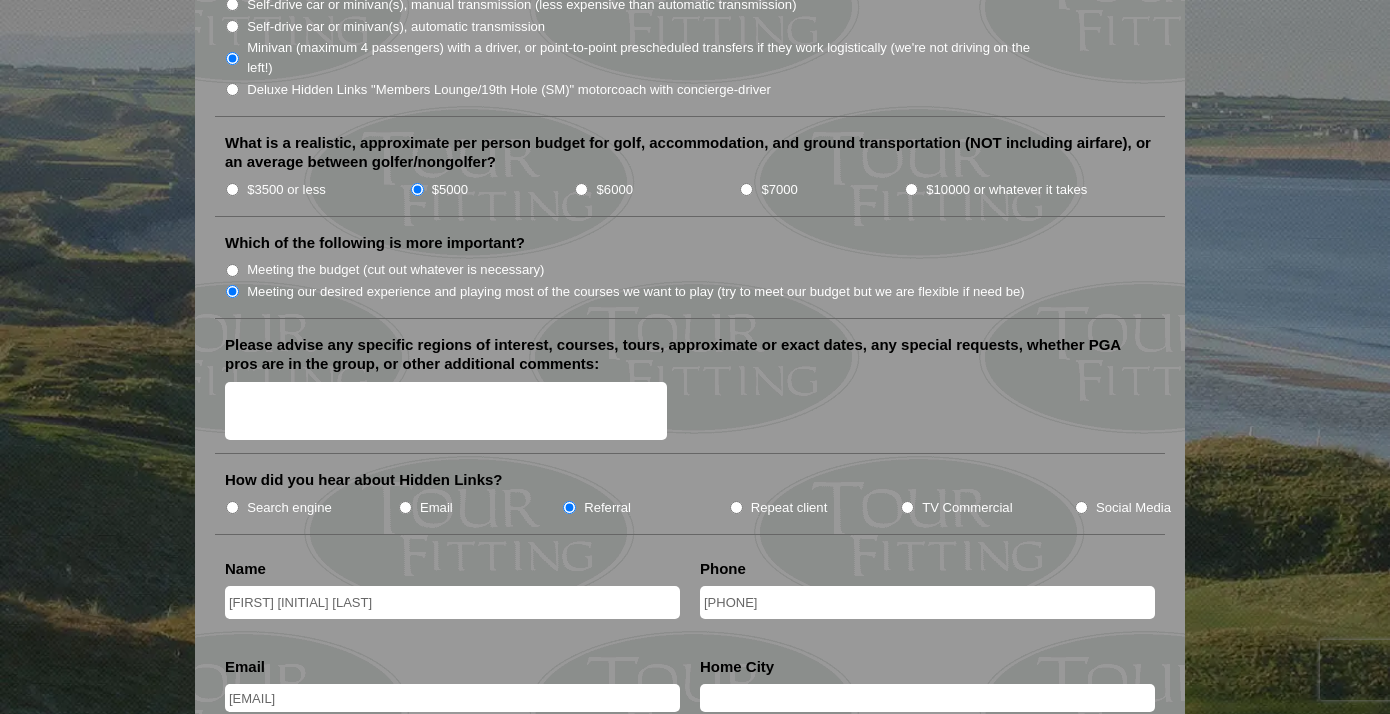 type on "Philadelphia" 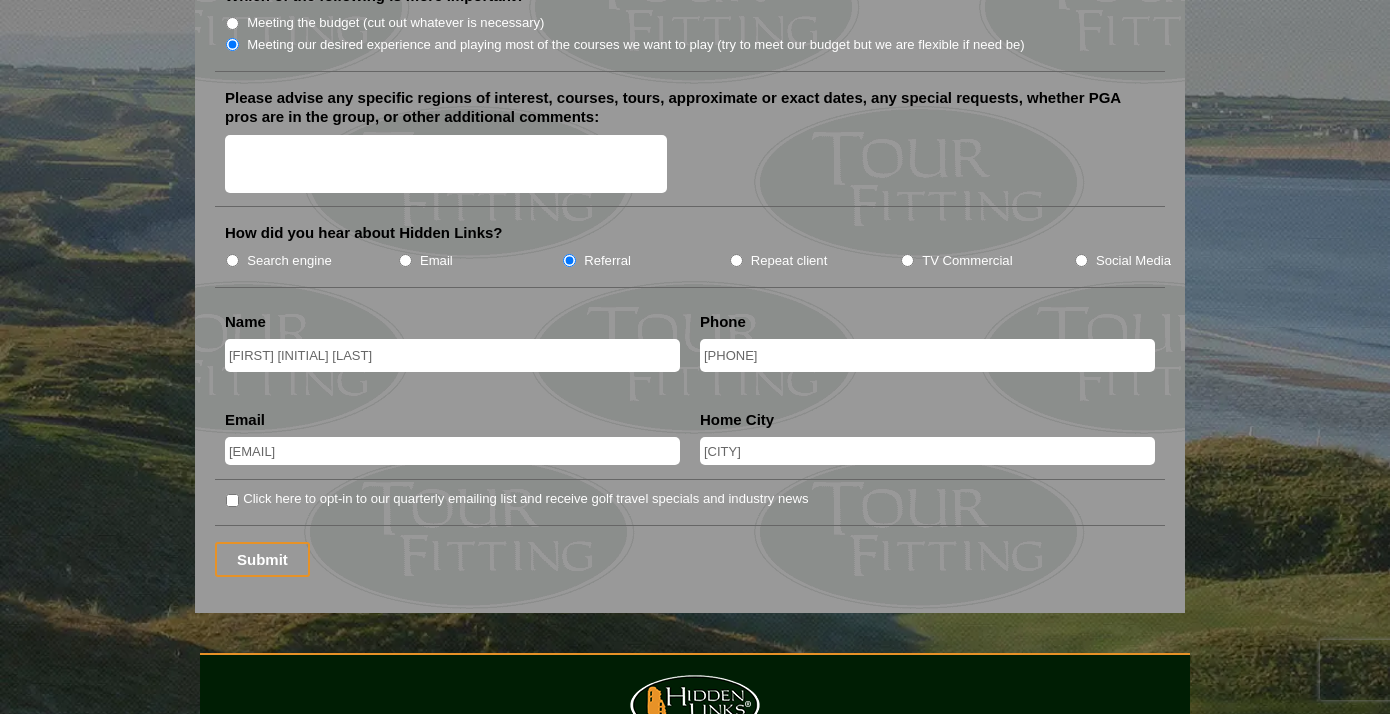 scroll, scrollTop: 2447, scrollLeft: 0, axis: vertical 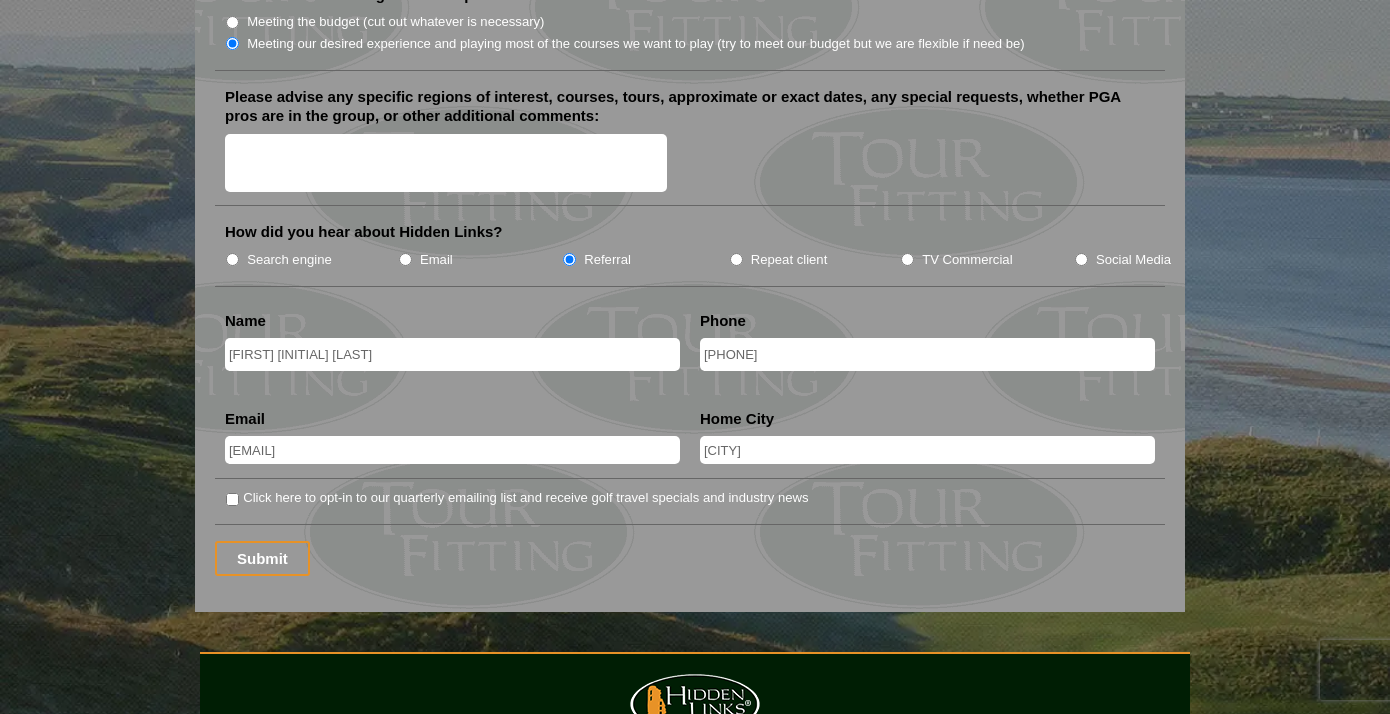 click on "Click here to opt-in to our quarterly emailing list and receive golf travel specials and industry news" at bounding box center (232, 499) 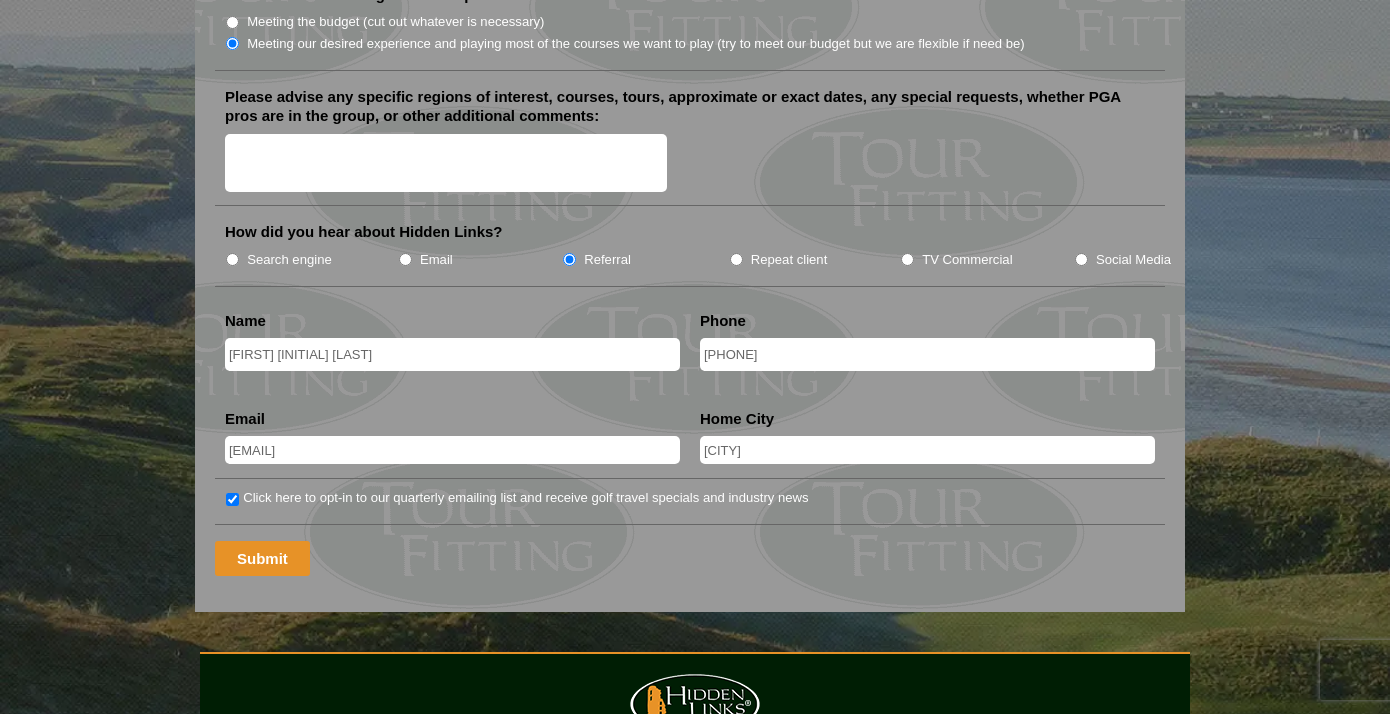 click on "Submit" at bounding box center [262, 558] 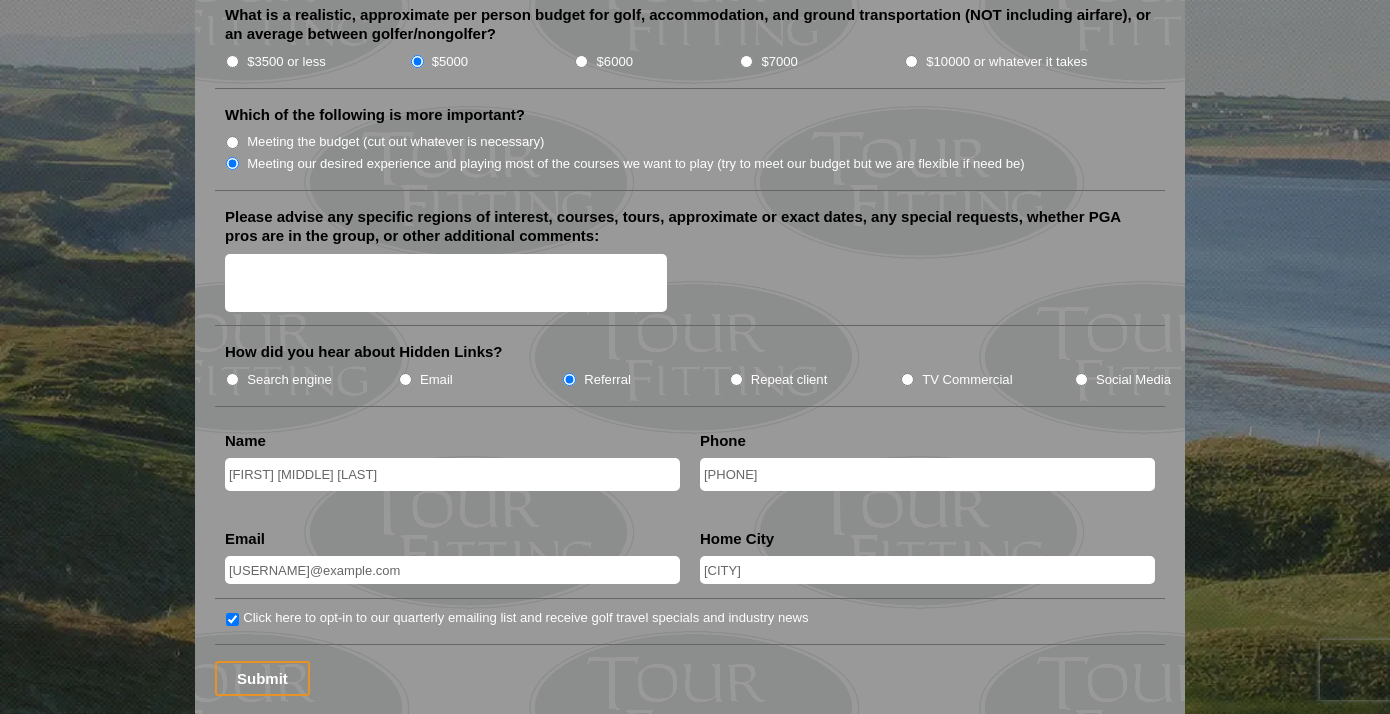 scroll, scrollTop: 2366, scrollLeft: 0, axis: vertical 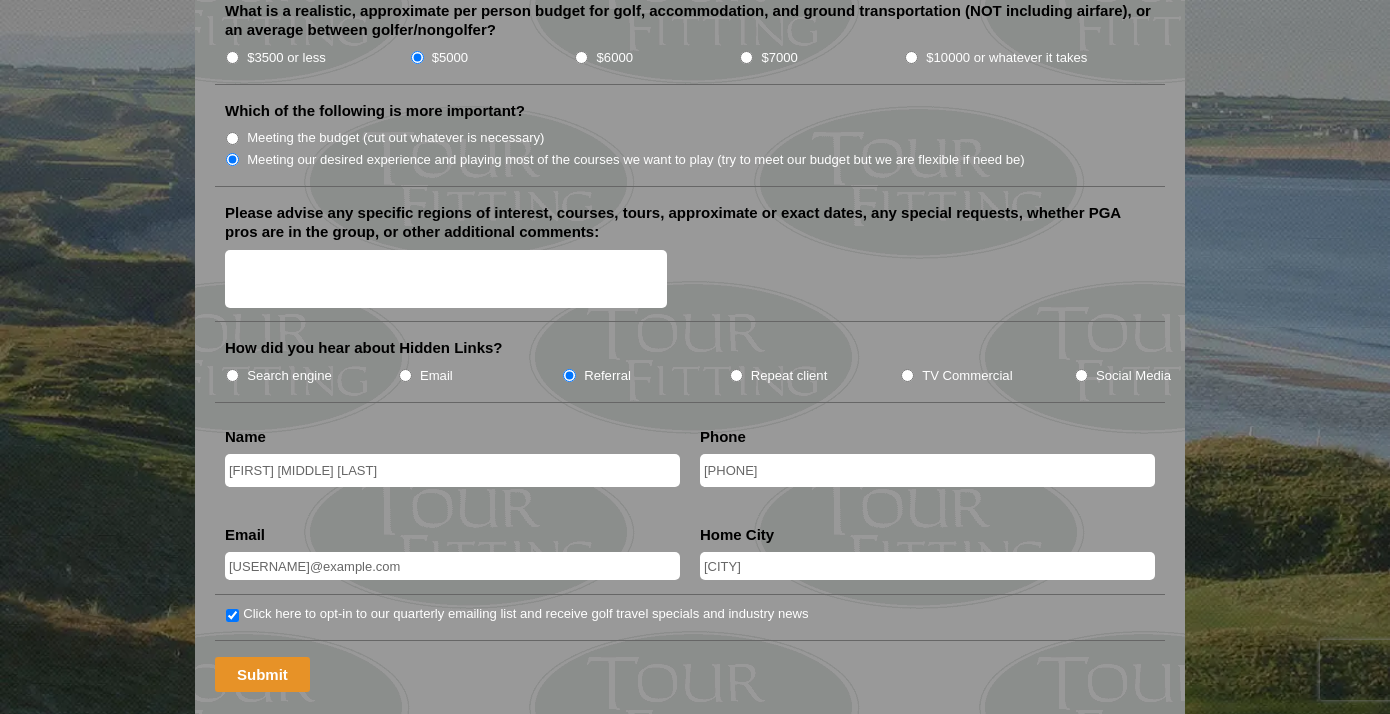 click on "Submit" at bounding box center [262, 674] 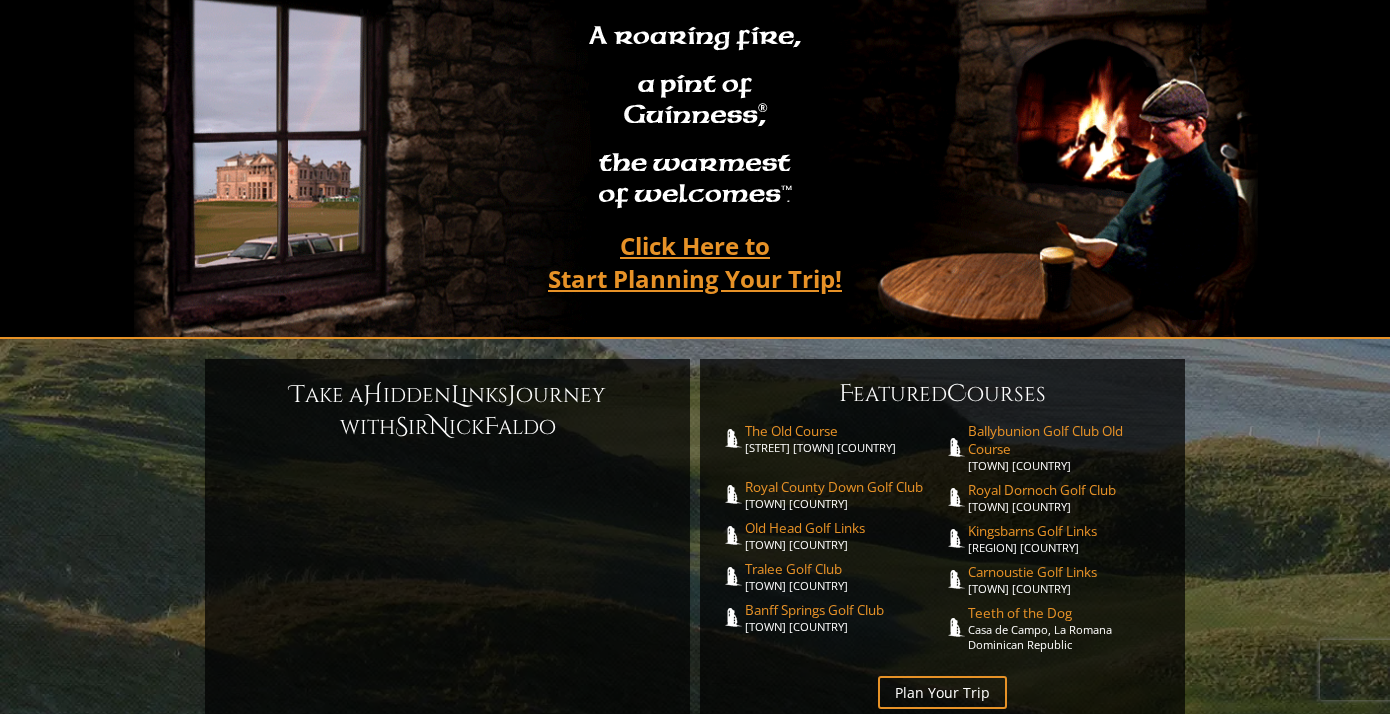scroll, scrollTop: 152, scrollLeft: 0, axis: vertical 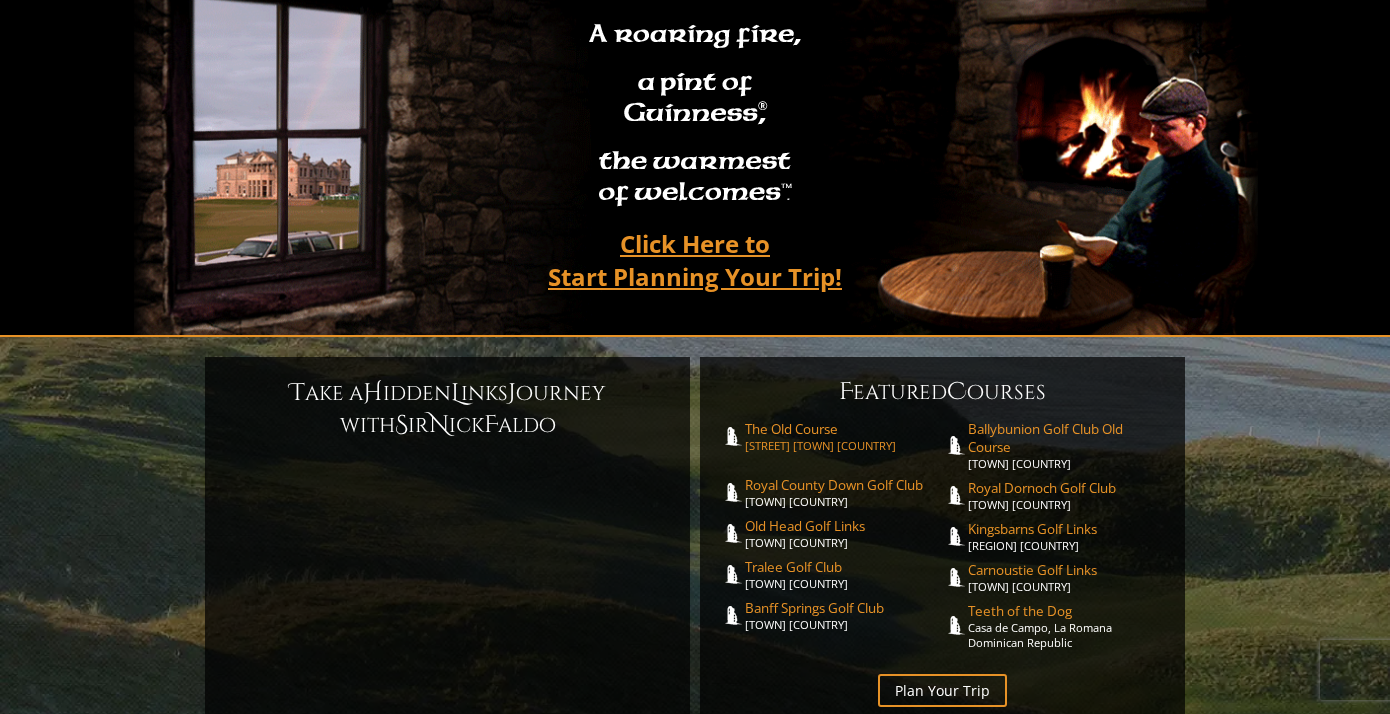 click on "The Old Course" at bounding box center [844, 429] 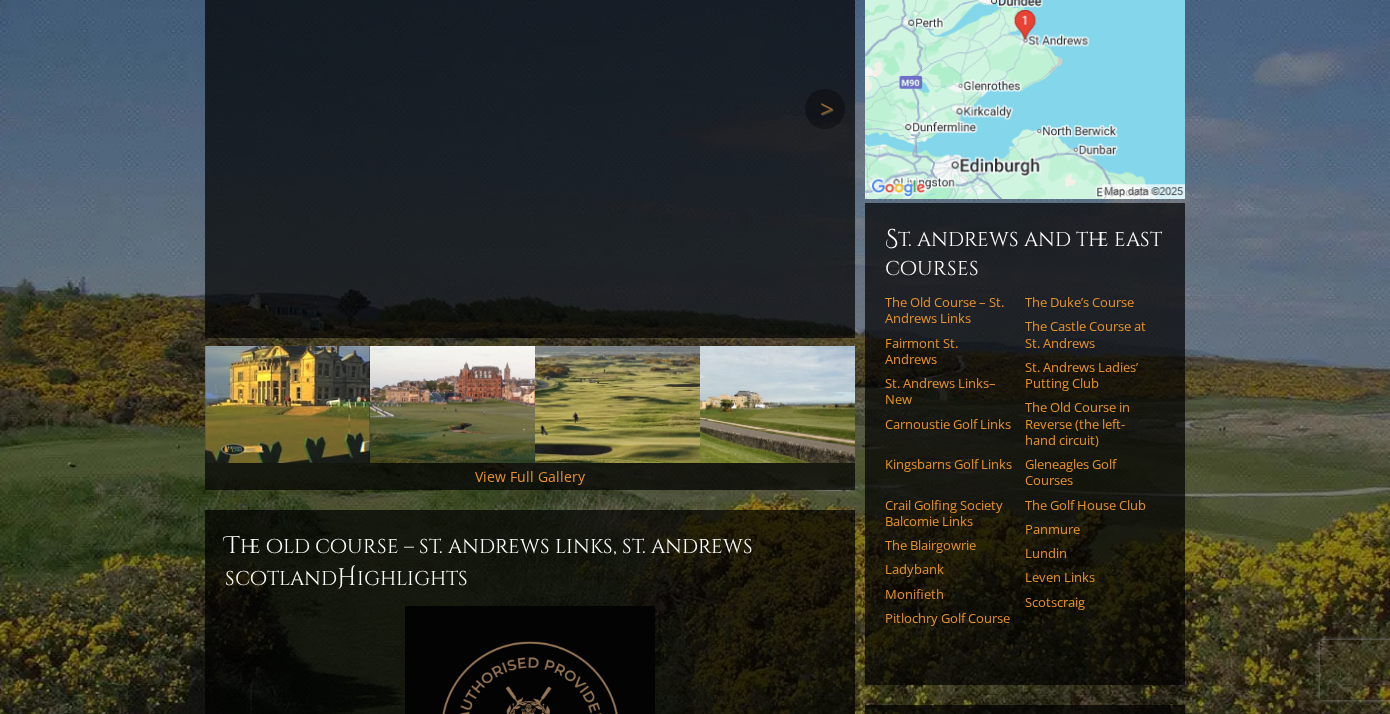 scroll, scrollTop: 353, scrollLeft: 0, axis: vertical 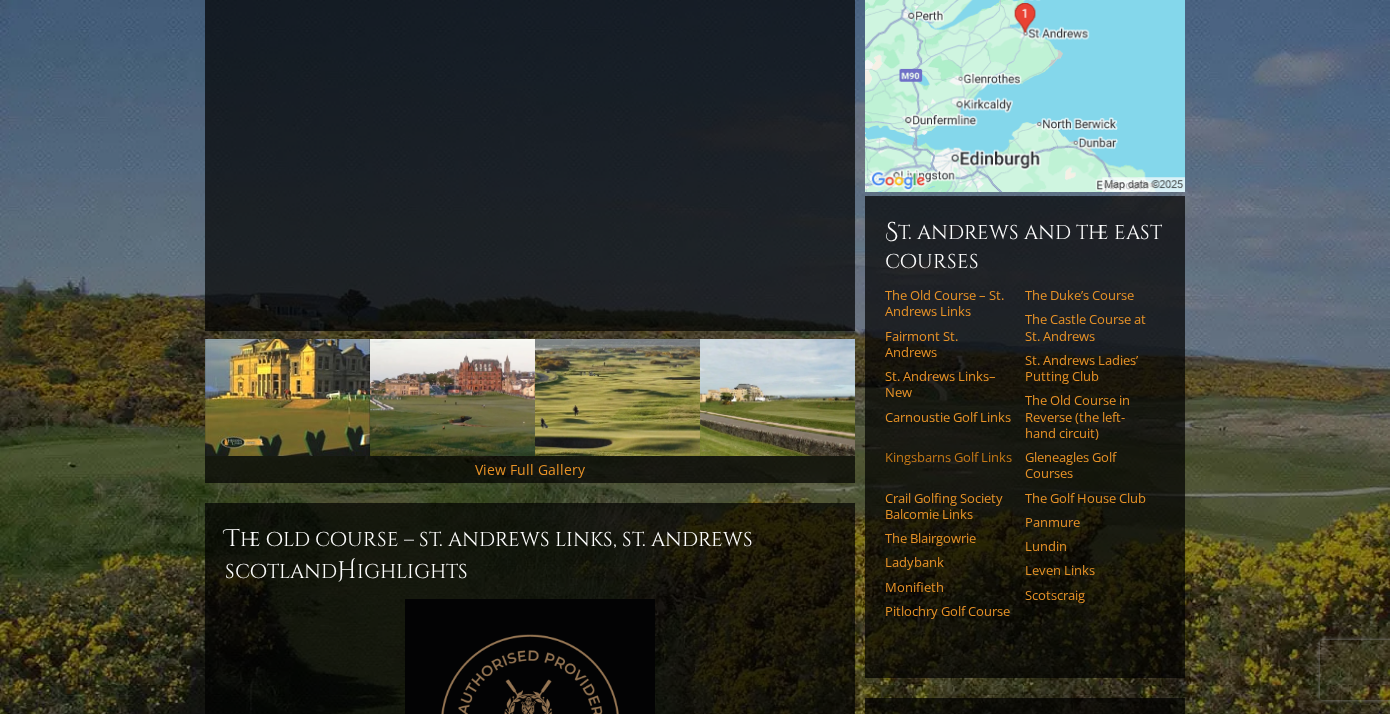 click on "Kingsbarns Golf Links" at bounding box center [948, 457] 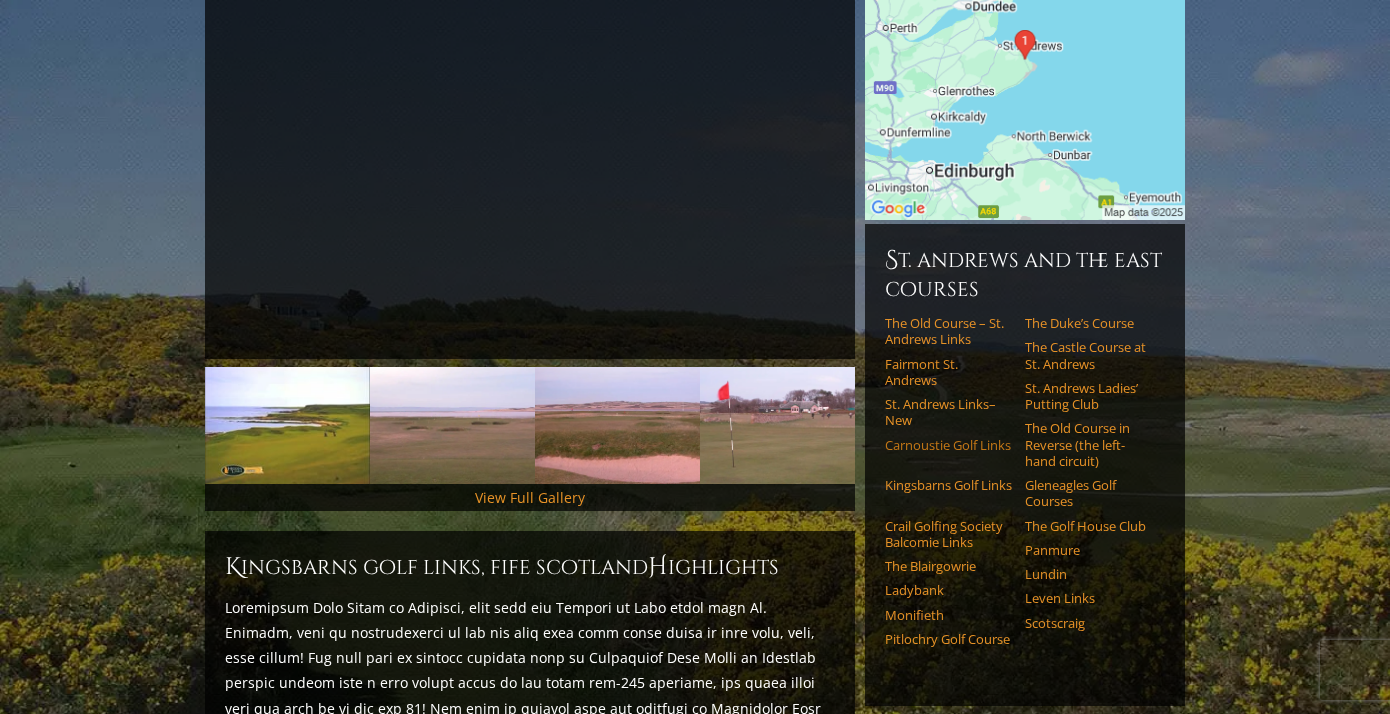scroll, scrollTop: 329, scrollLeft: 0, axis: vertical 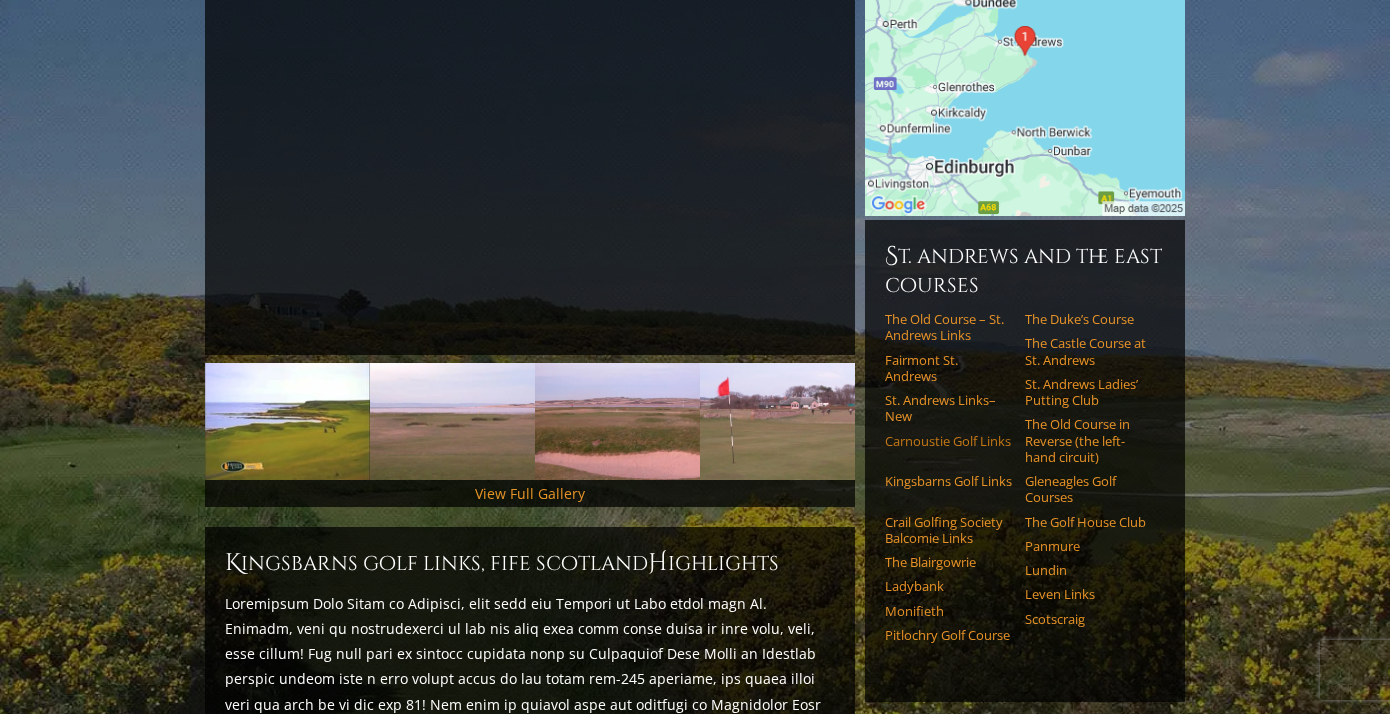 click on "Carnoustie Golf Links" at bounding box center [948, 441] 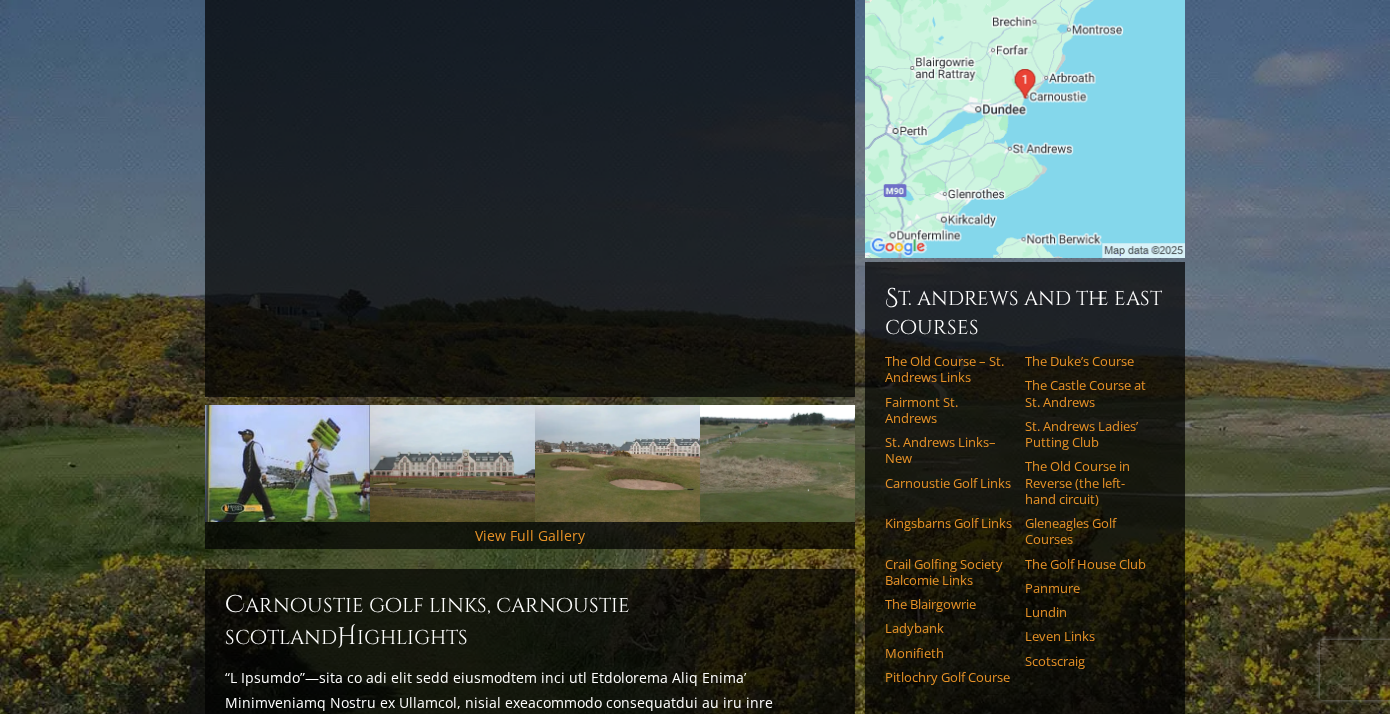 scroll, scrollTop: 308, scrollLeft: 0, axis: vertical 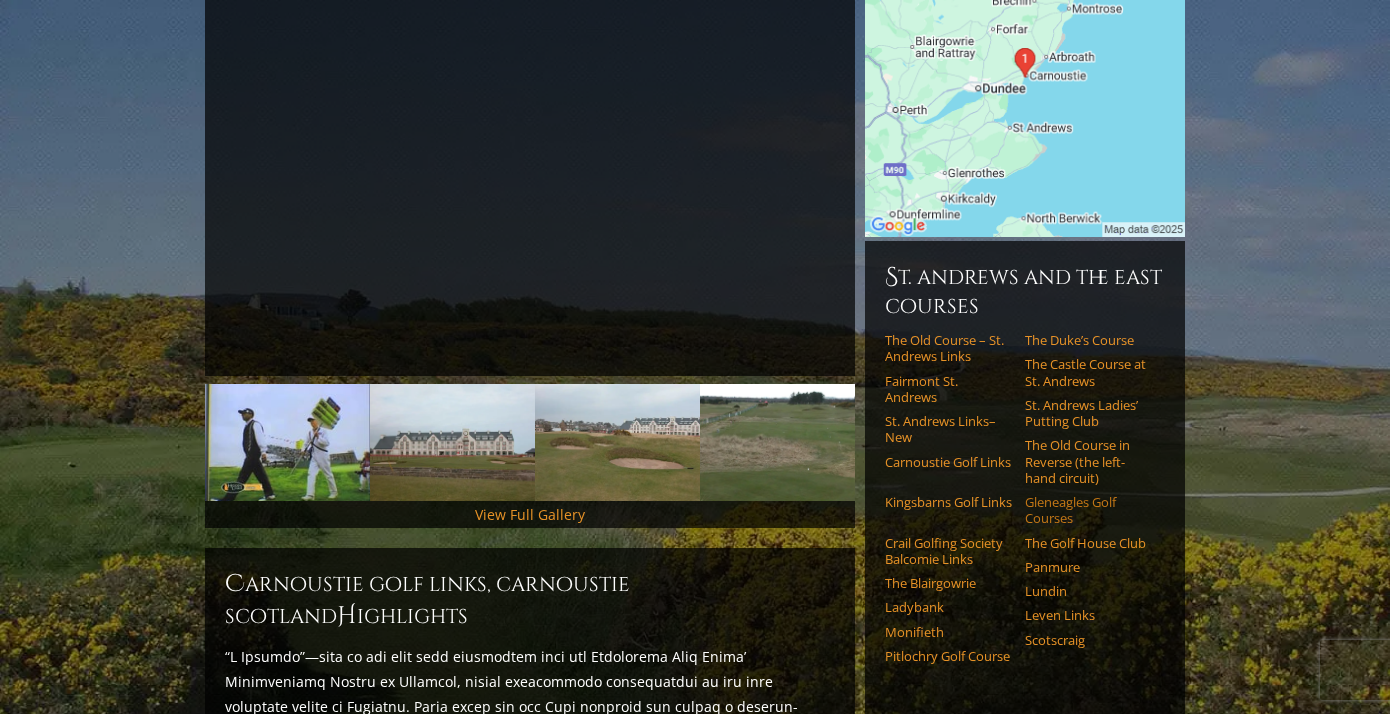 click on "Gleneagles Golf Courses" at bounding box center (1088, 510) 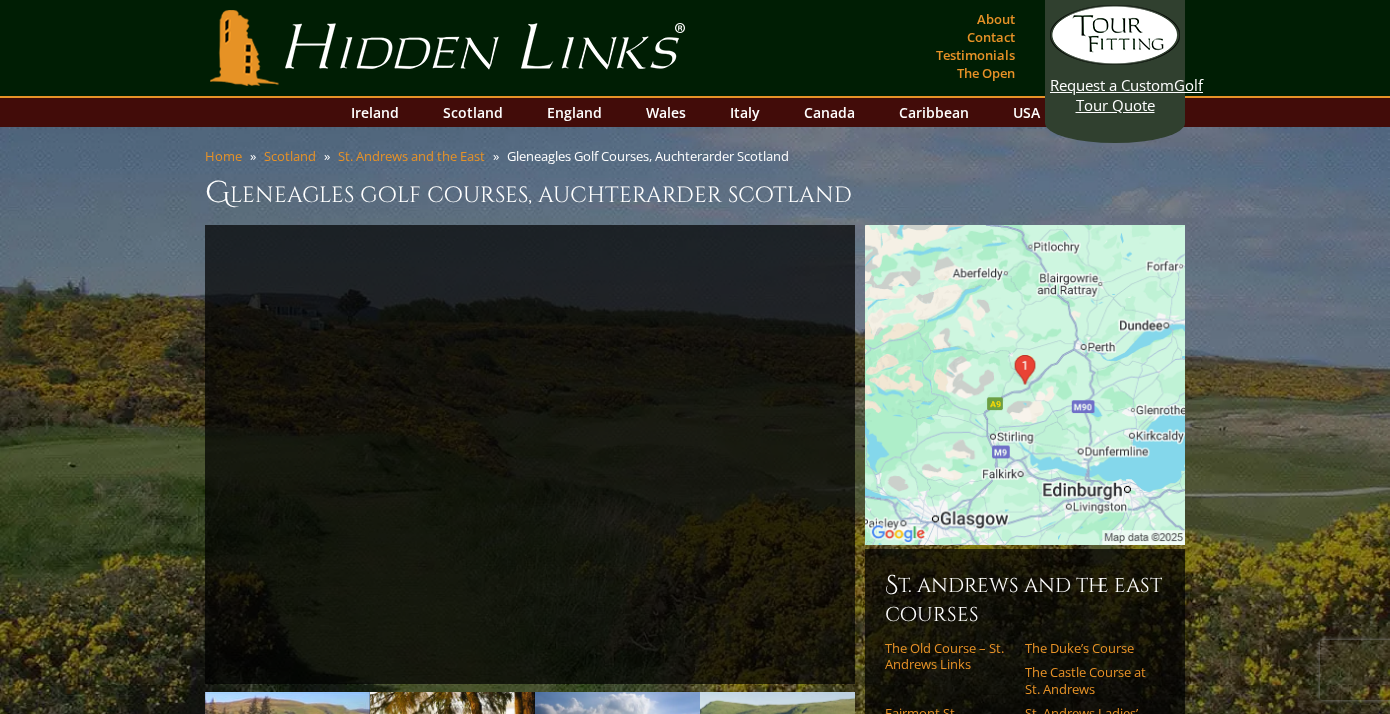 scroll, scrollTop: 0, scrollLeft: 0, axis: both 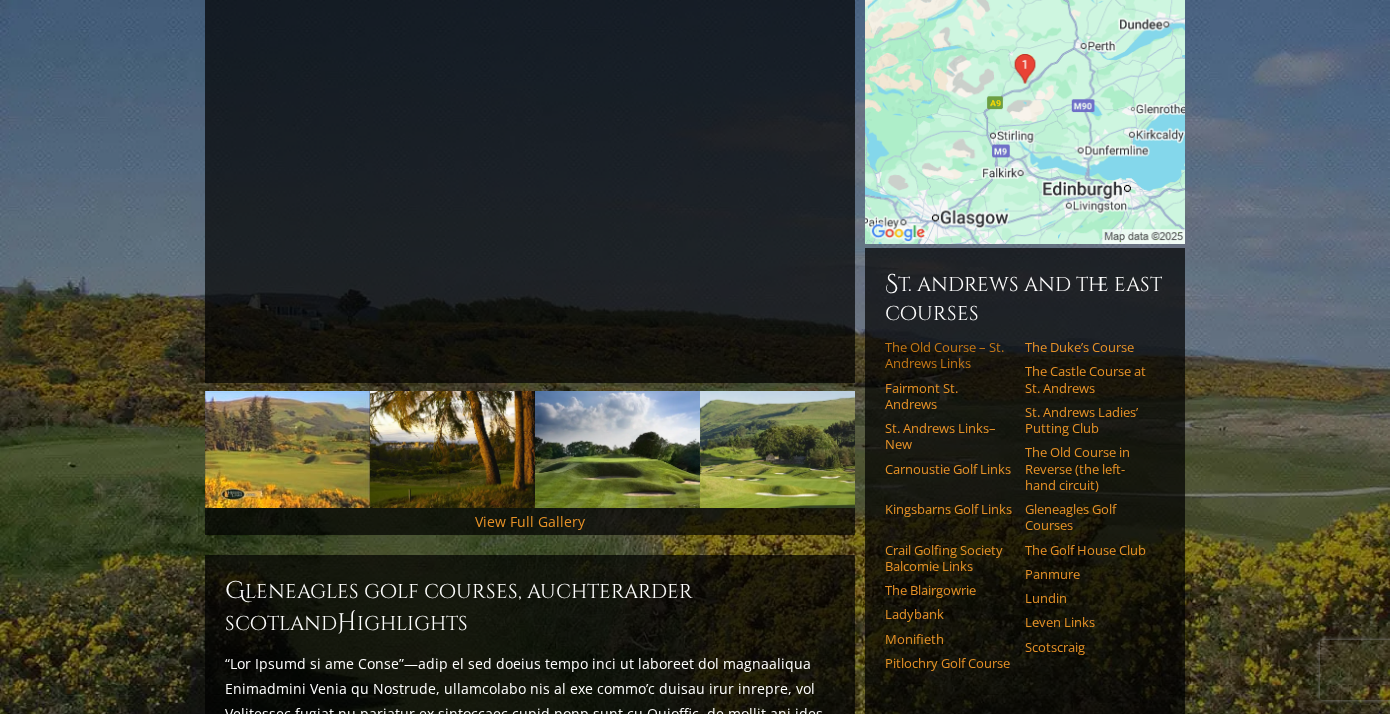click on "The Old Course – St. Andrews Links" at bounding box center [948, 355] 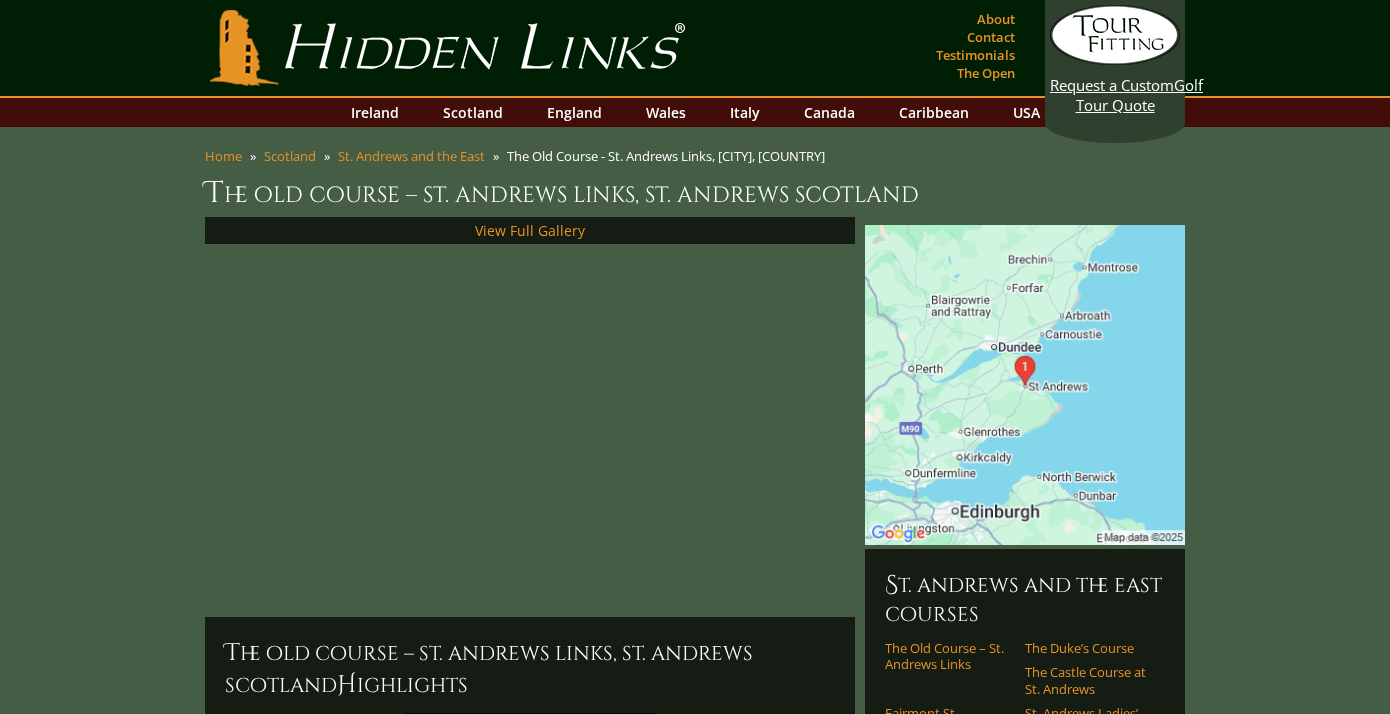 scroll, scrollTop: 0, scrollLeft: 0, axis: both 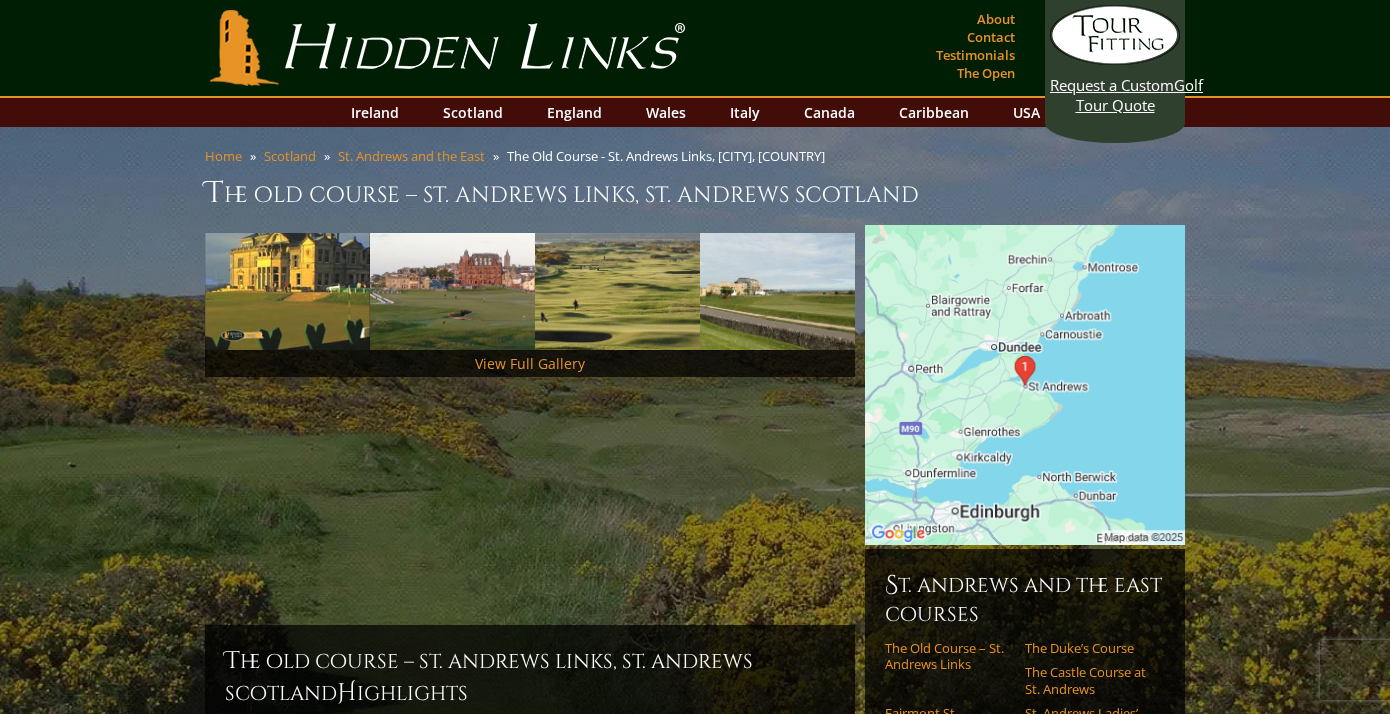click at bounding box center (1025, 385) 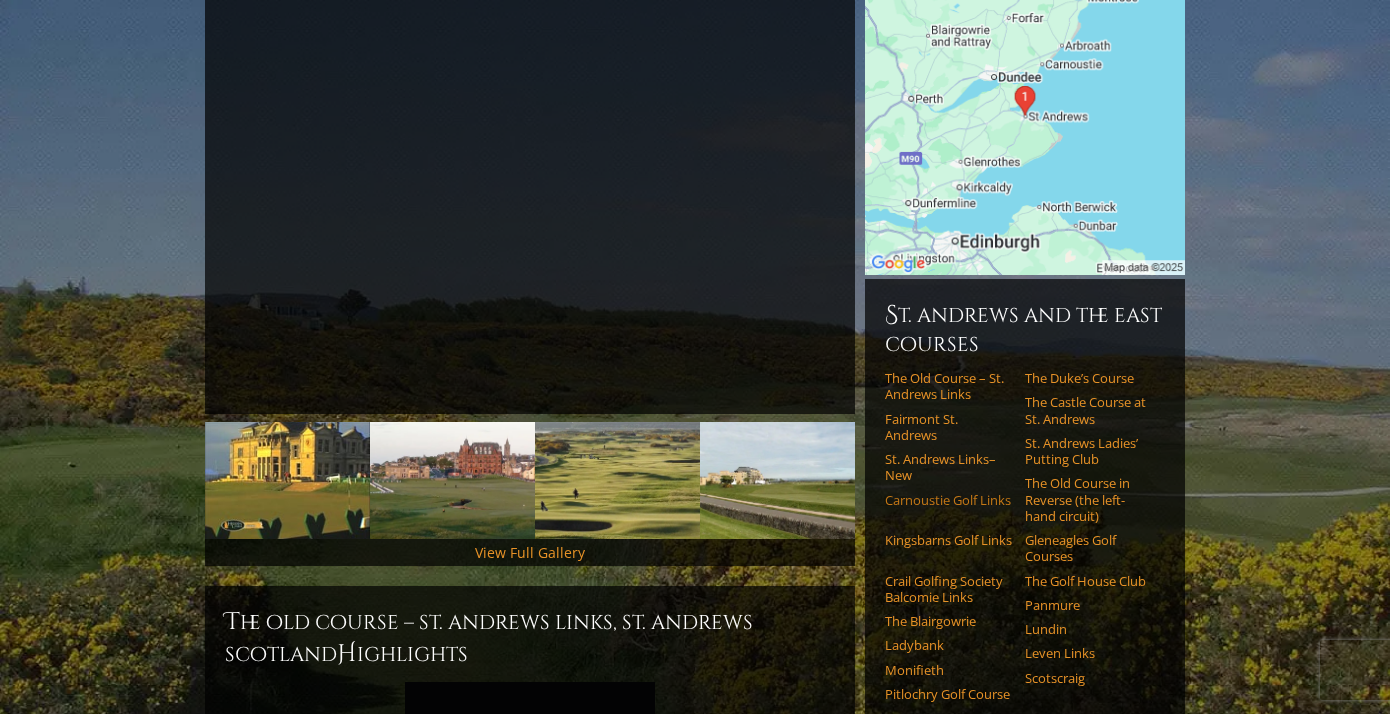 scroll, scrollTop: 273, scrollLeft: 0, axis: vertical 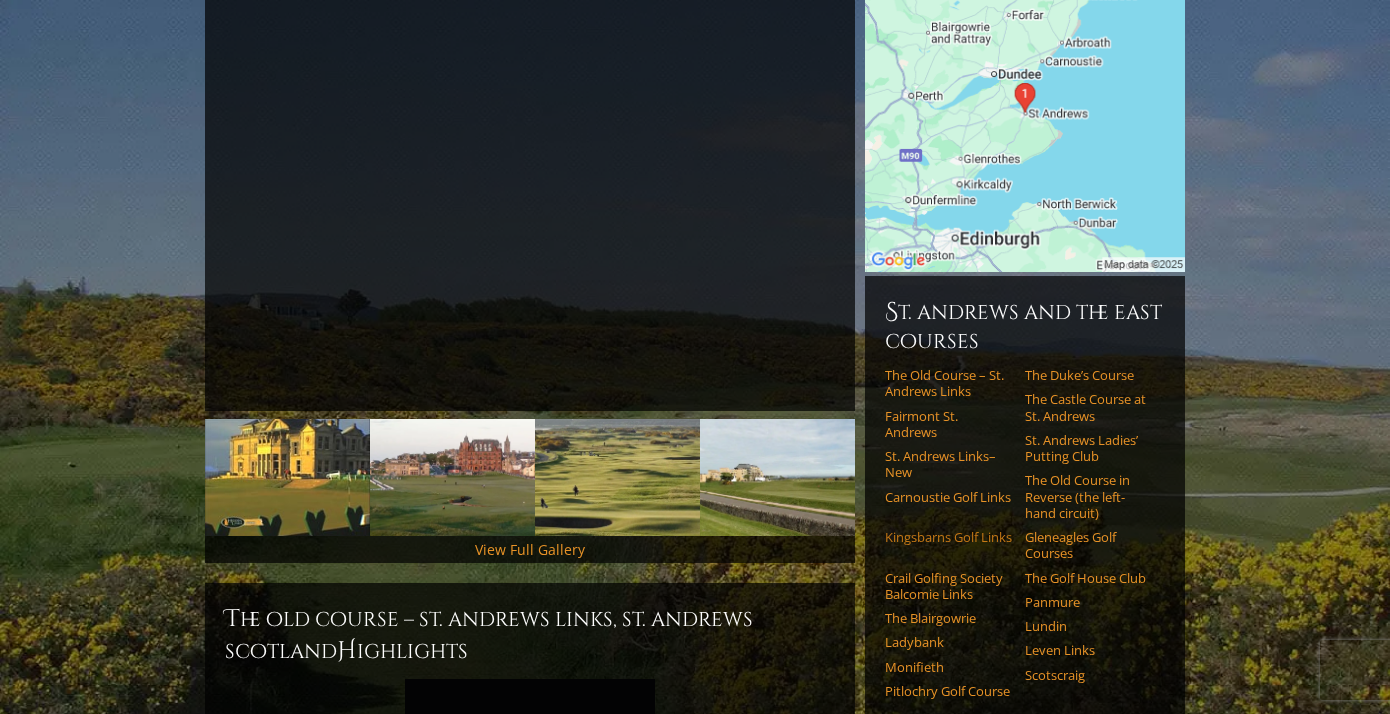 click on "Kingsbarns Golf Links" at bounding box center (948, 537) 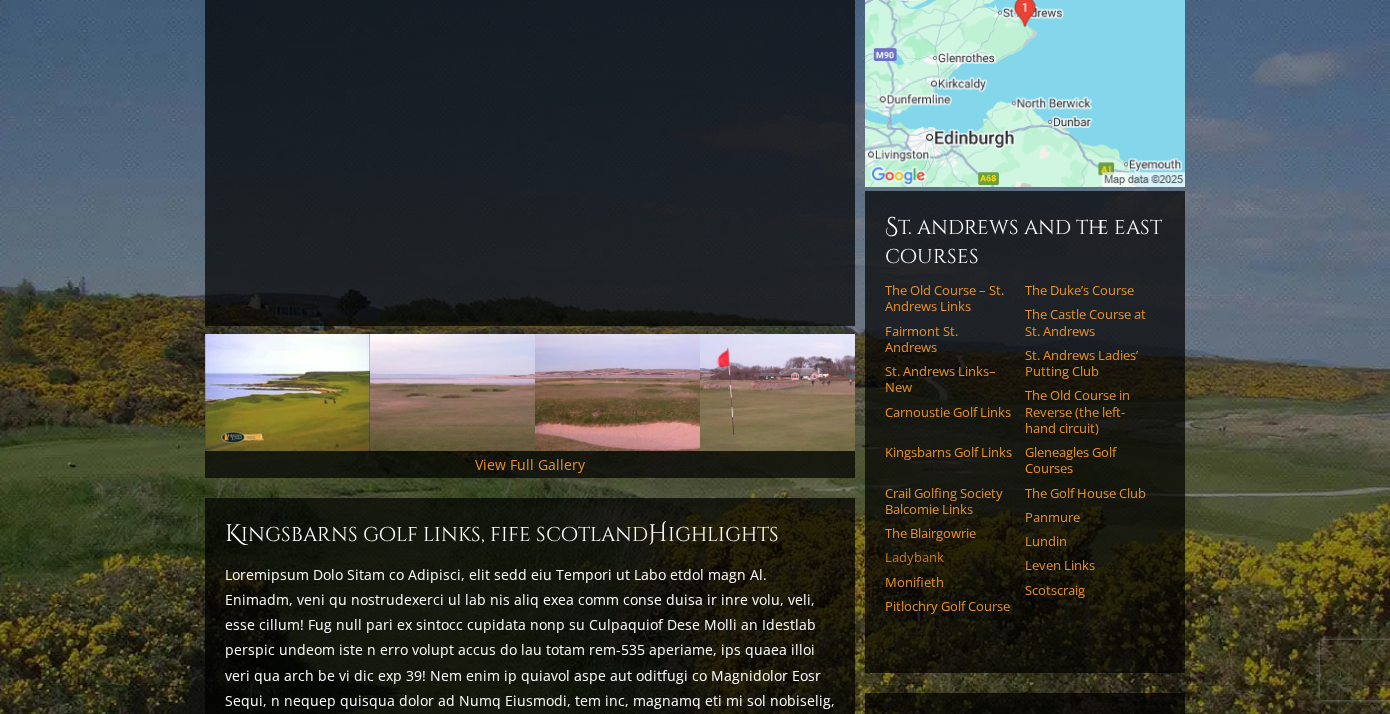 scroll, scrollTop: 359, scrollLeft: 0, axis: vertical 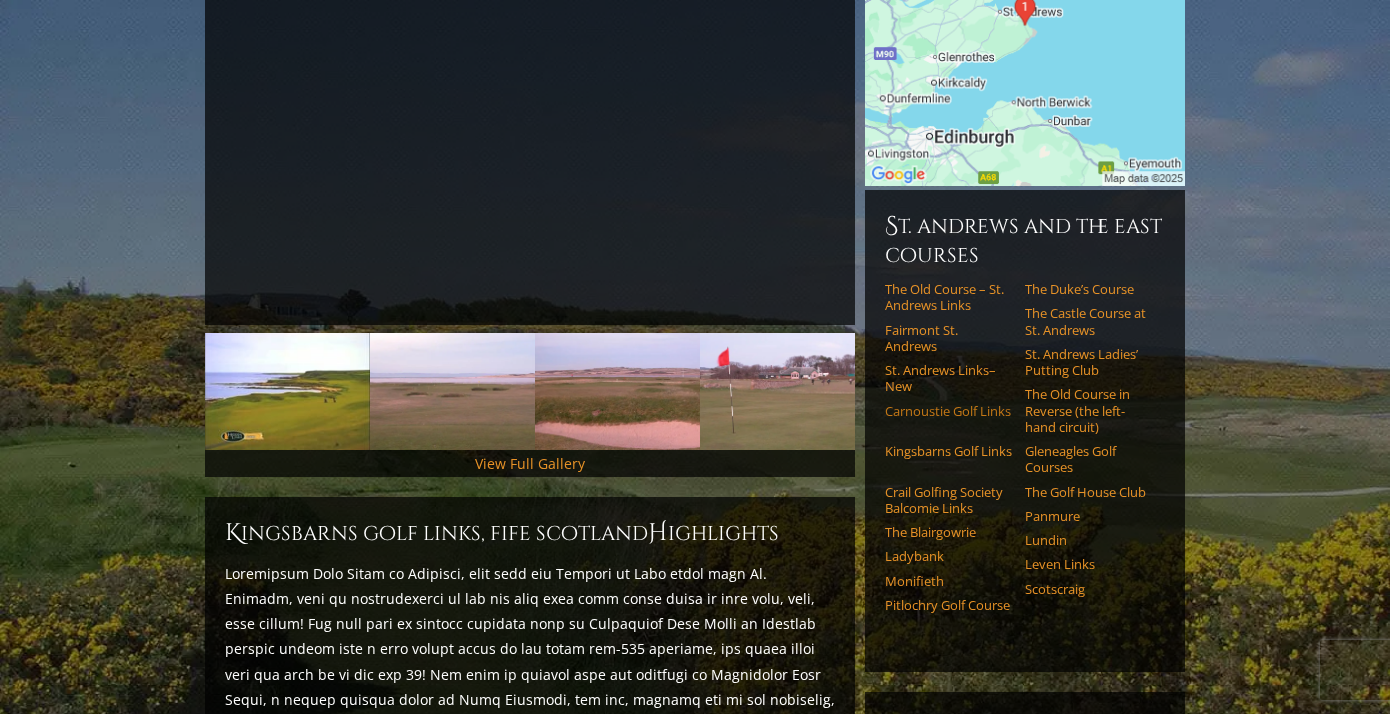 click on "Carnoustie Golf Links" at bounding box center (948, 411) 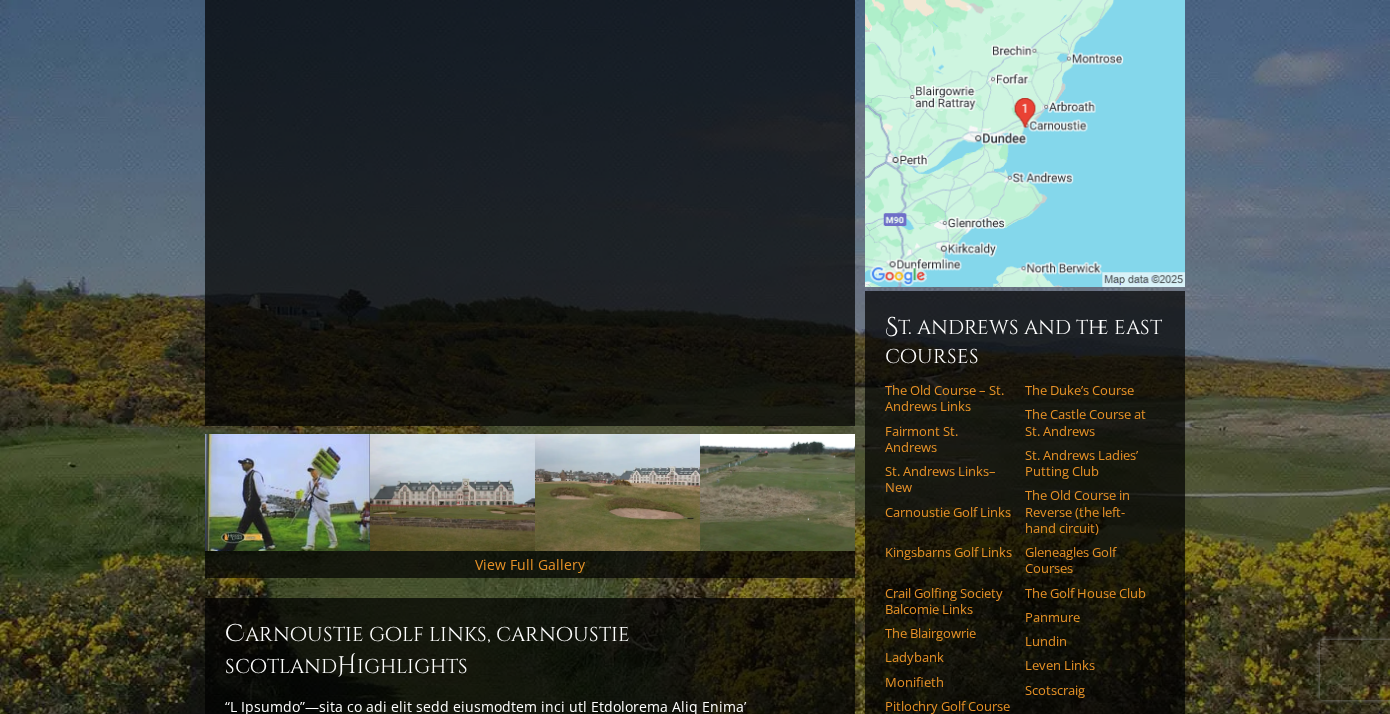 scroll, scrollTop: 0, scrollLeft: 0, axis: both 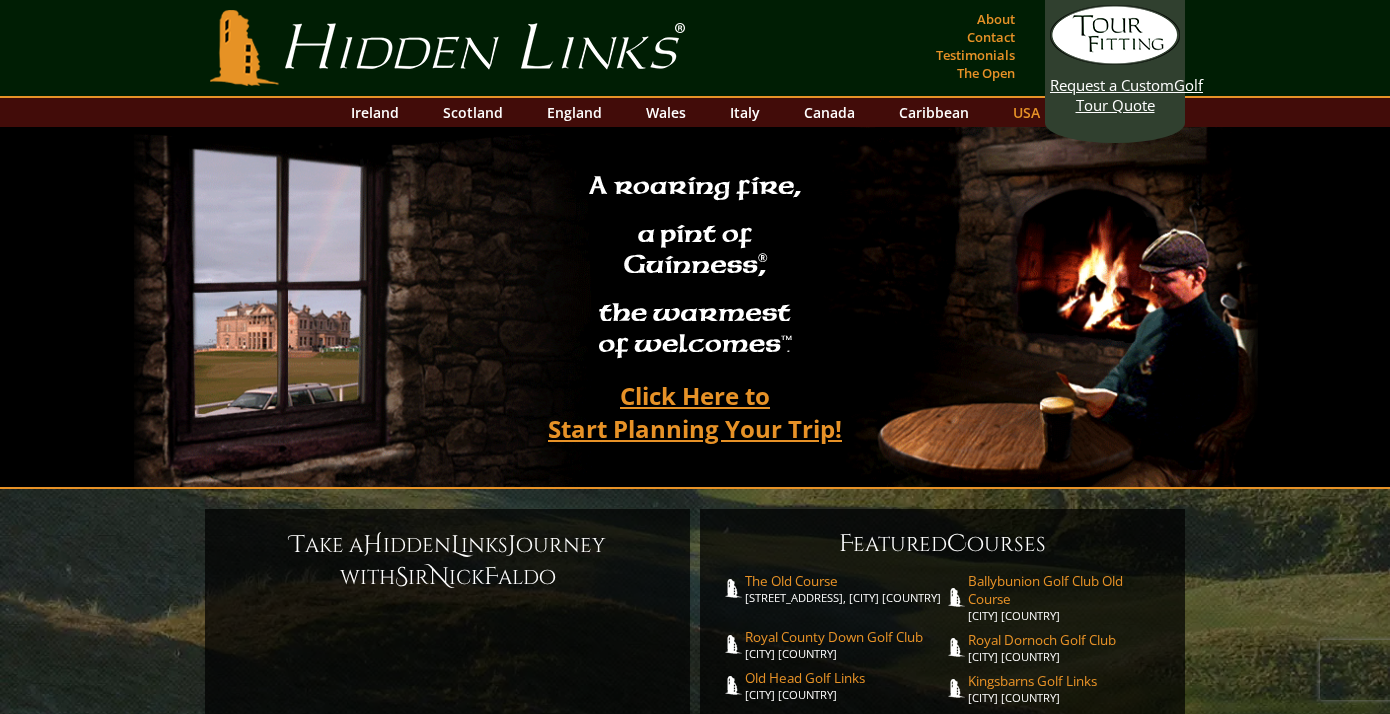 click on "USA" at bounding box center [1026, 112] 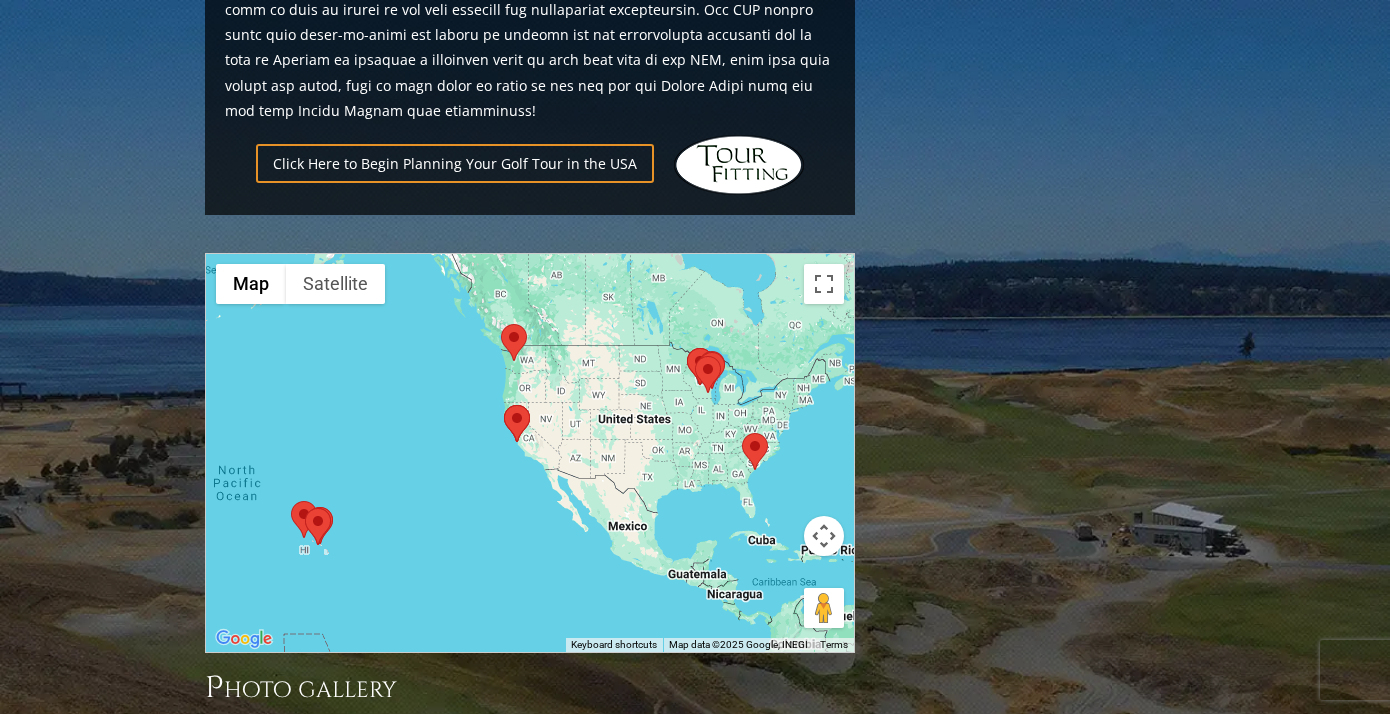 scroll, scrollTop: 1485, scrollLeft: 0, axis: vertical 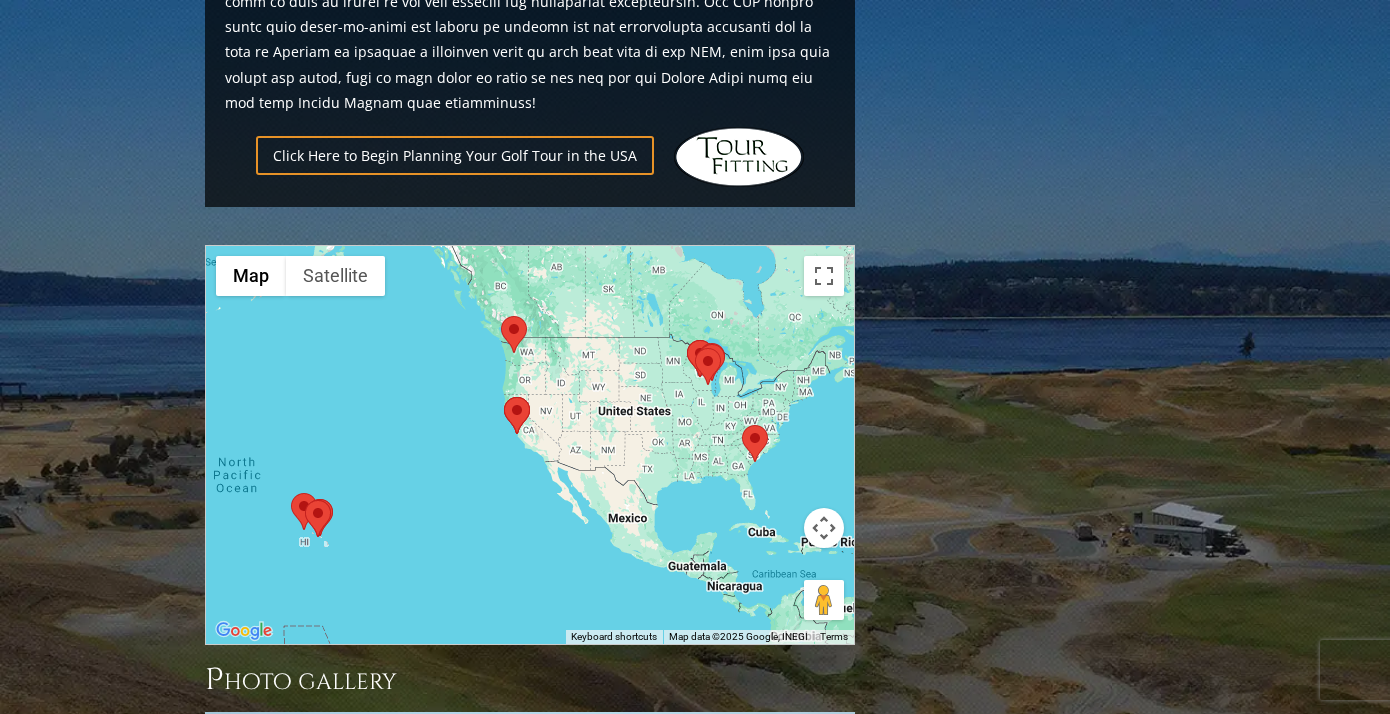 click at bounding box center (695, 348) 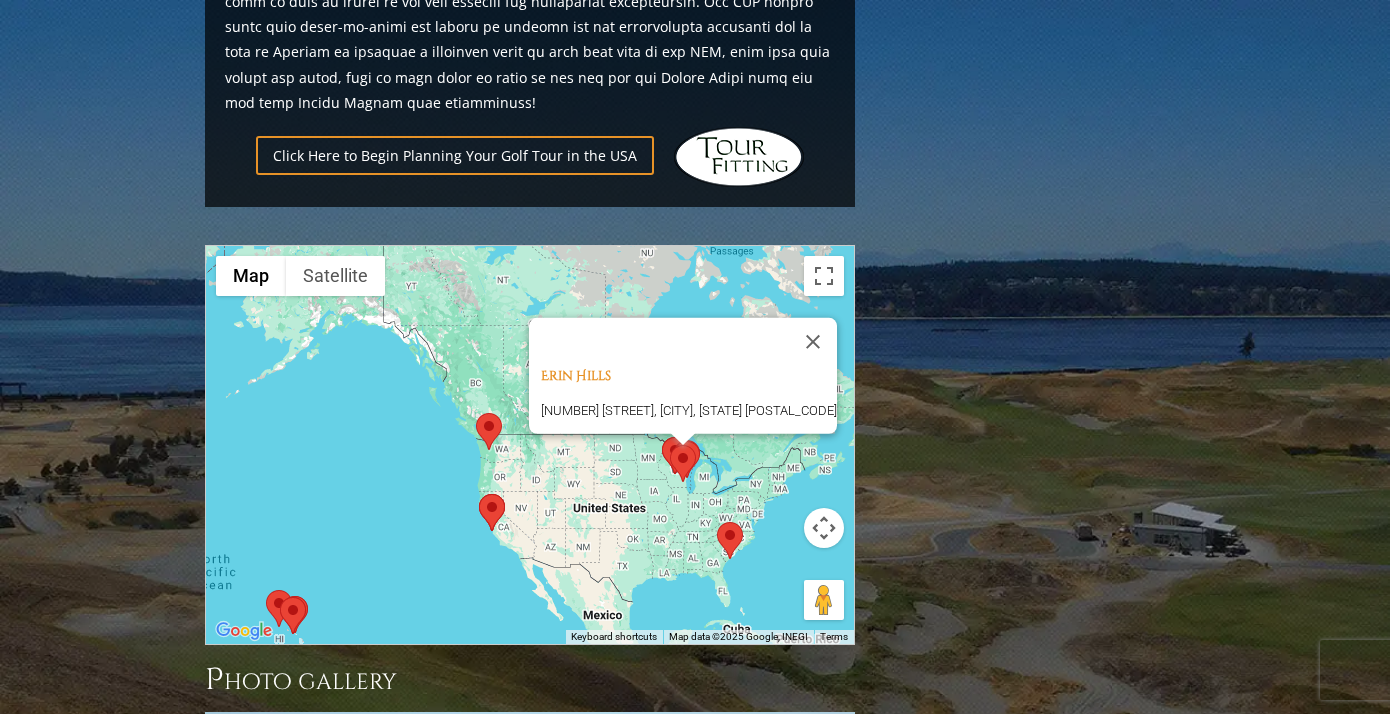 click at bounding box center (683, 440) 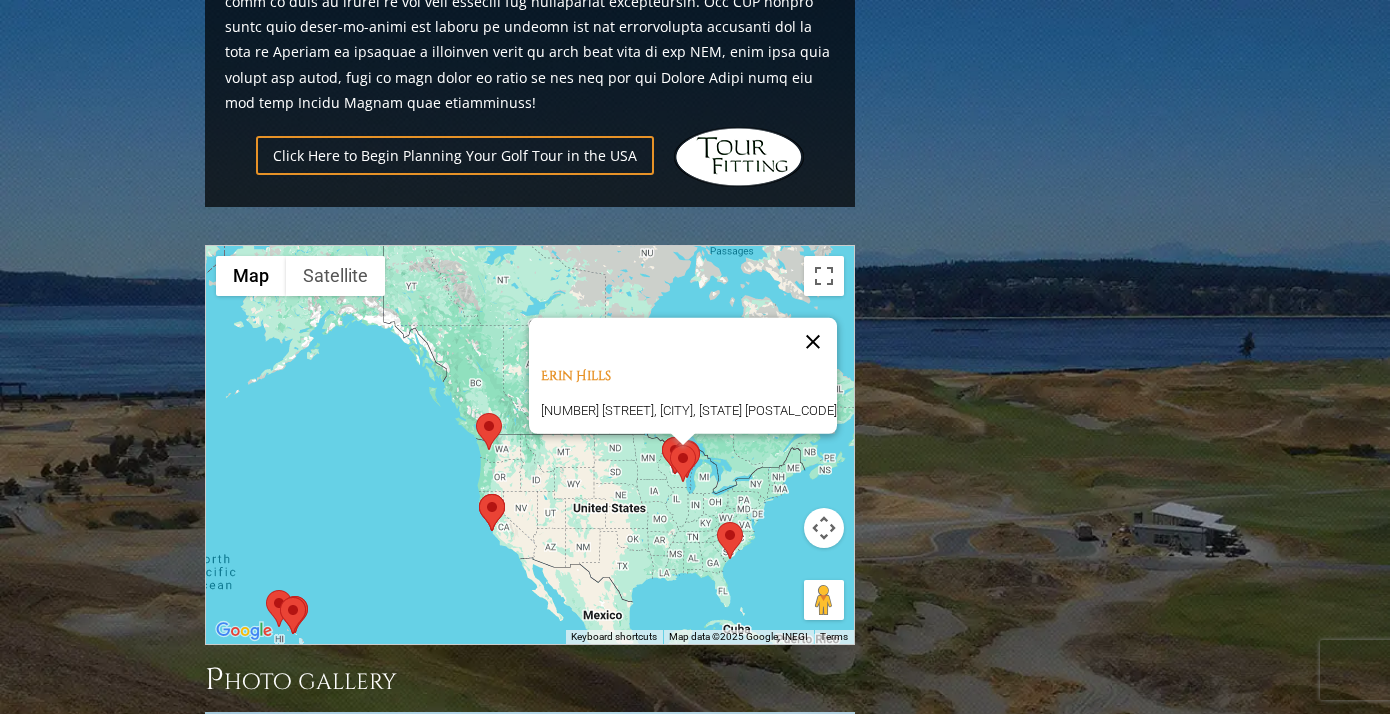 click at bounding box center [813, 342] 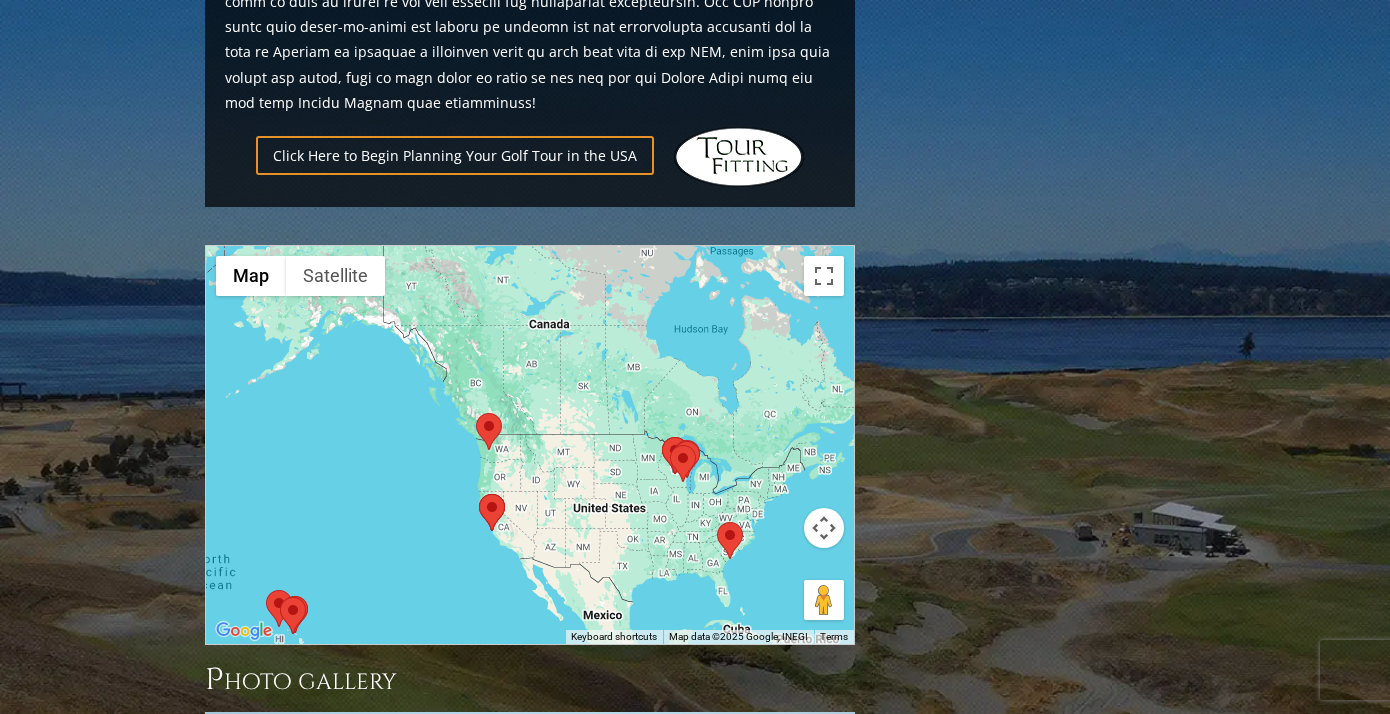 click at bounding box center (683, 463) 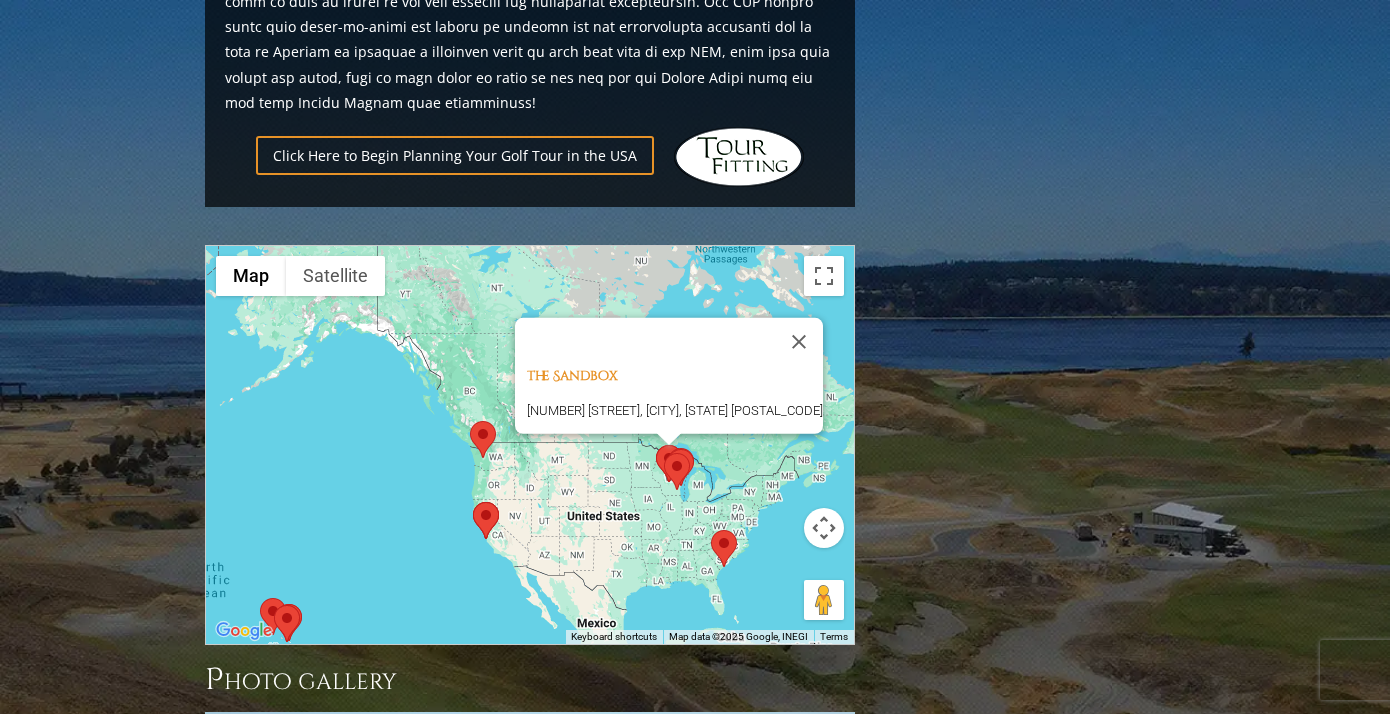 click at bounding box center (664, 453) 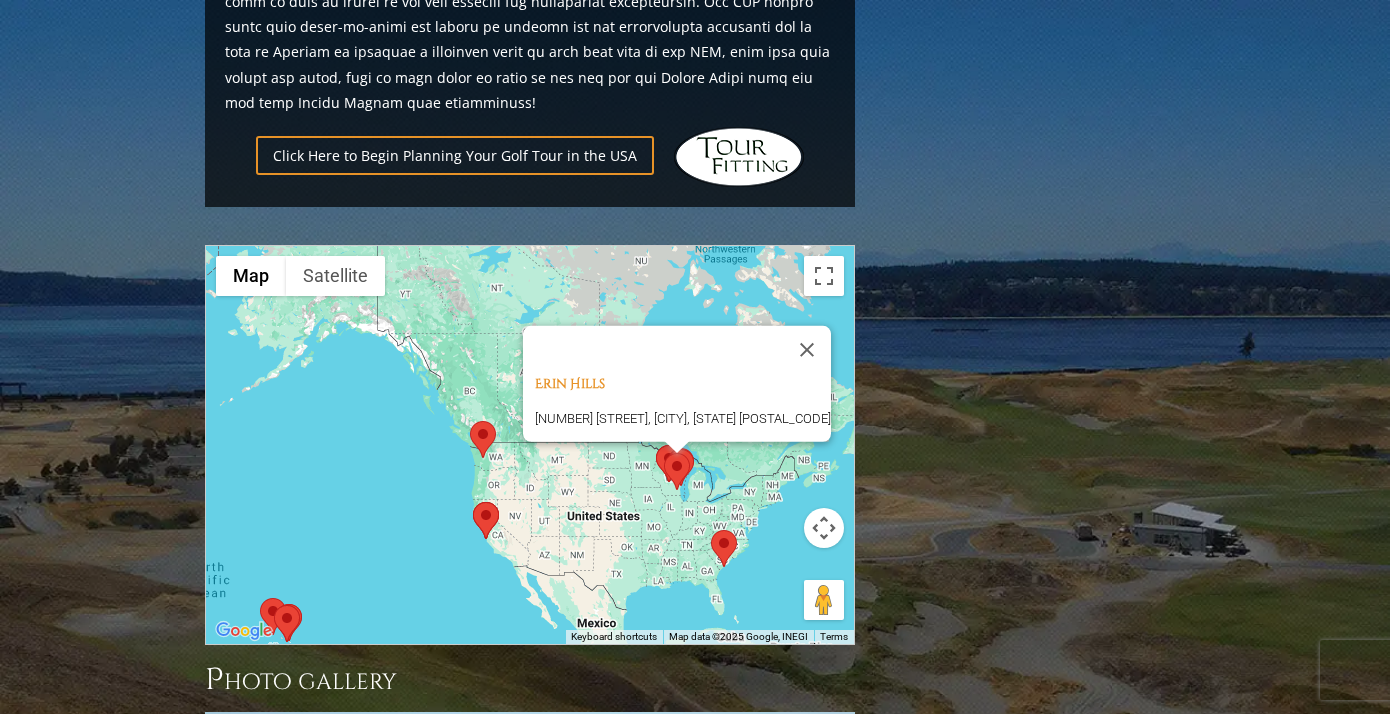 click at bounding box center (681, 467) 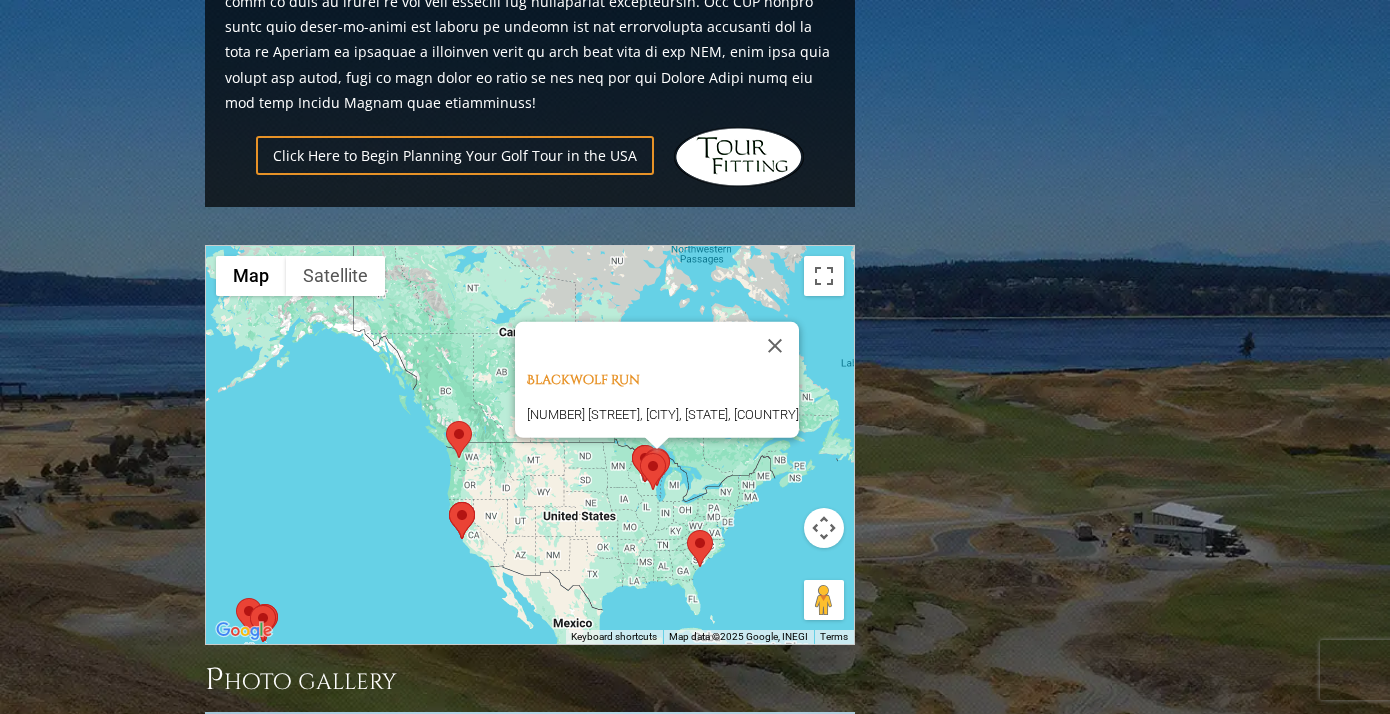 click at bounding box center [640, 453] 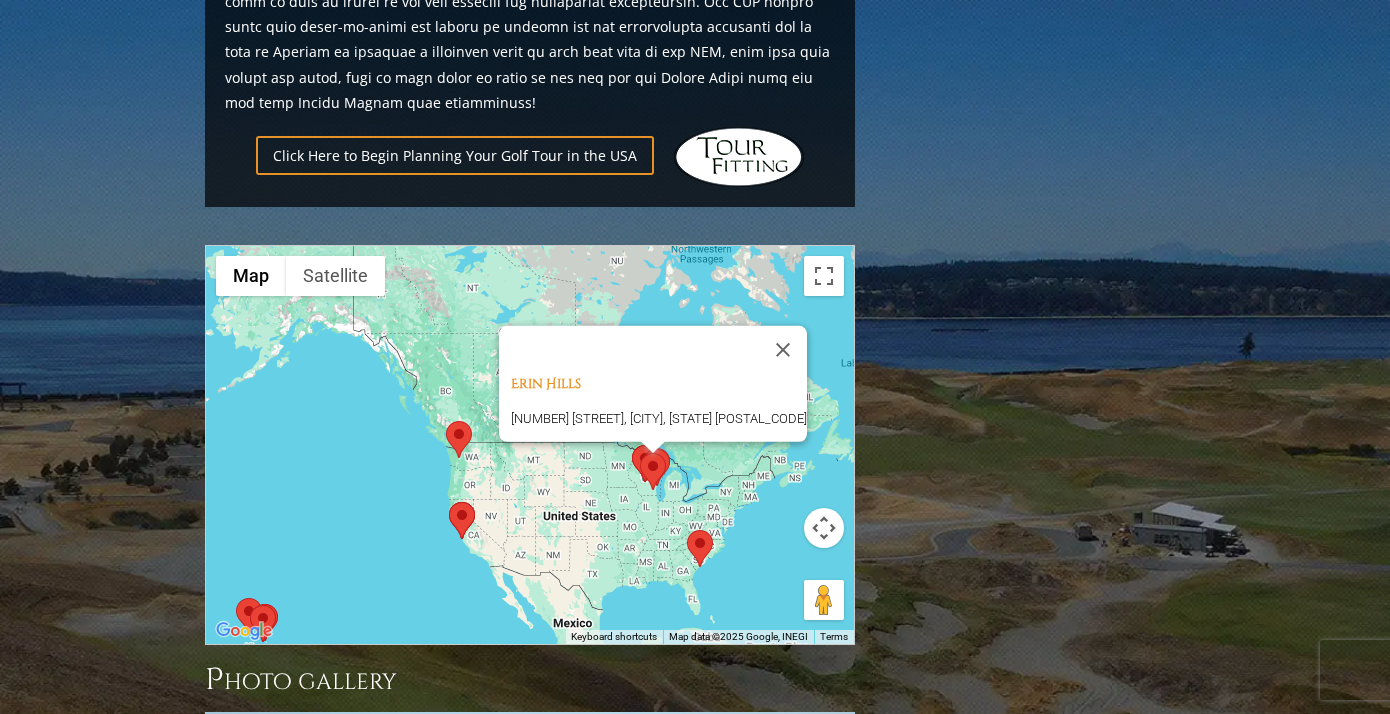 click at bounding box center [653, 448] 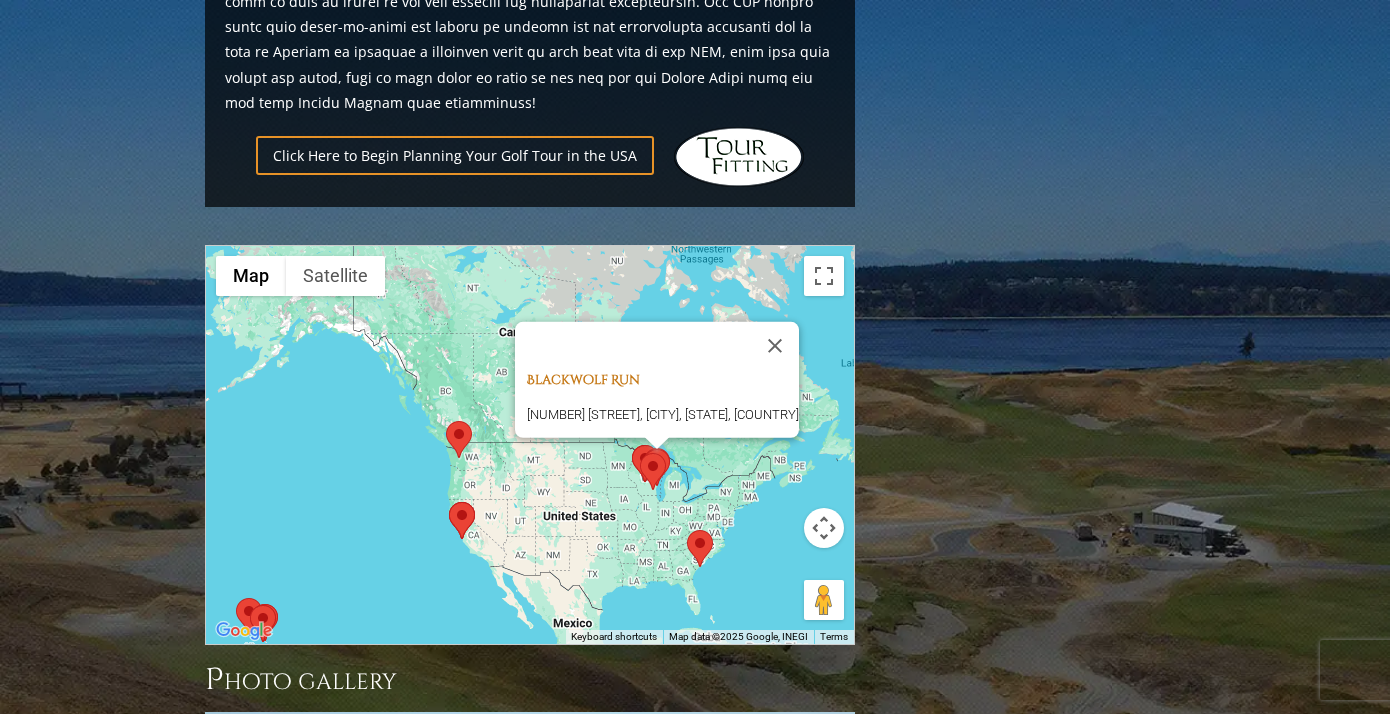 click on "Blackwolf Run" at bounding box center (583, 380) 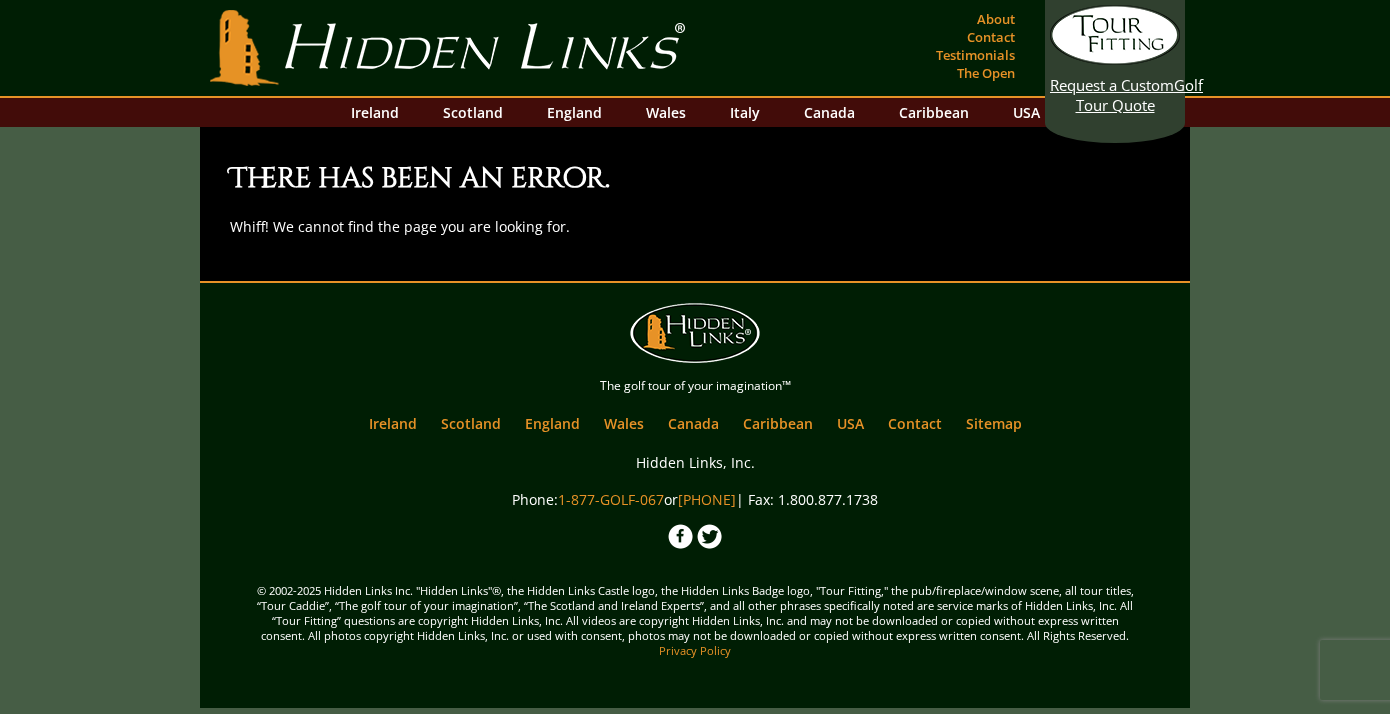scroll, scrollTop: 0, scrollLeft: 0, axis: both 